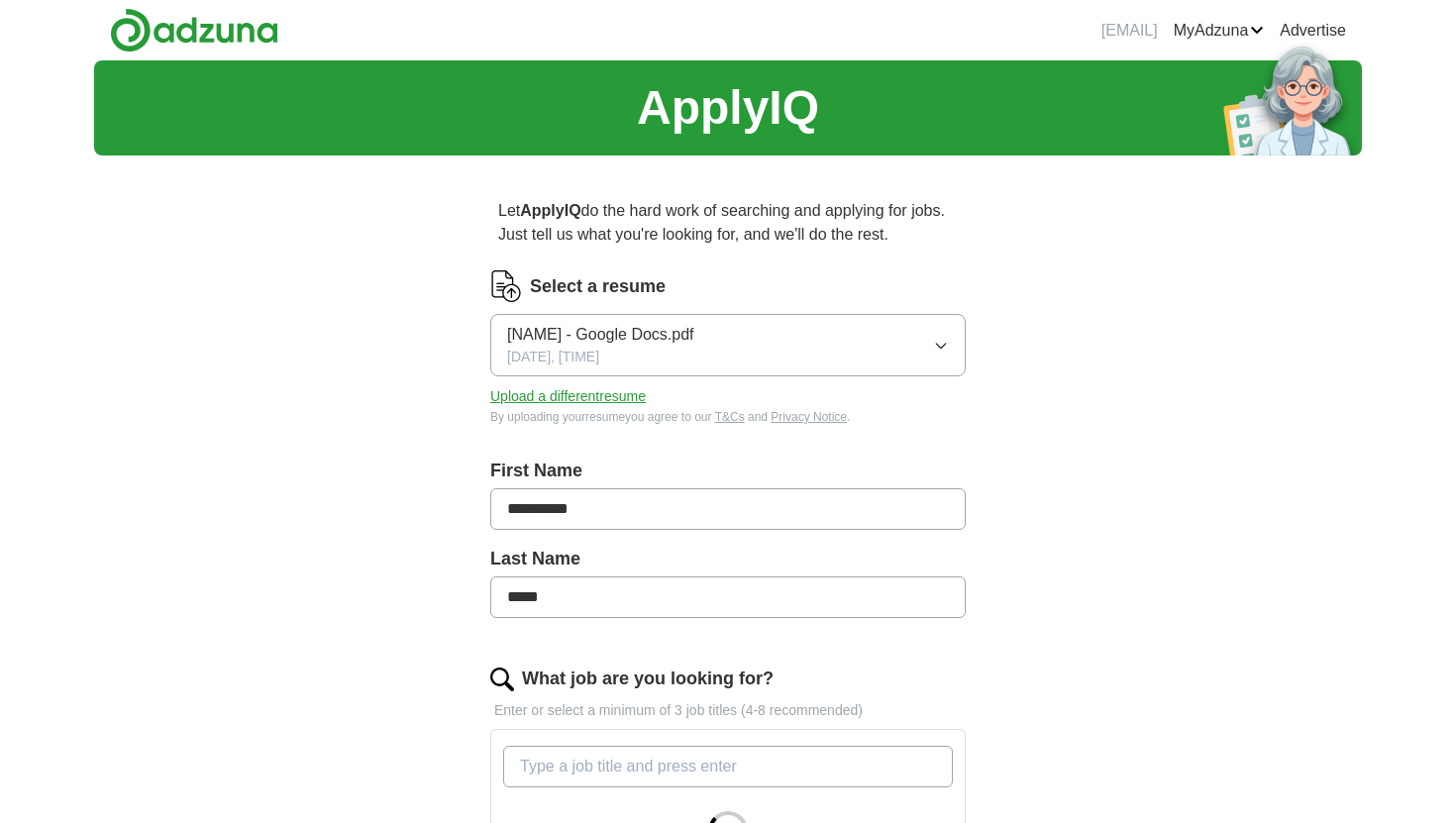 scroll, scrollTop: 0, scrollLeft: 0, axis: both 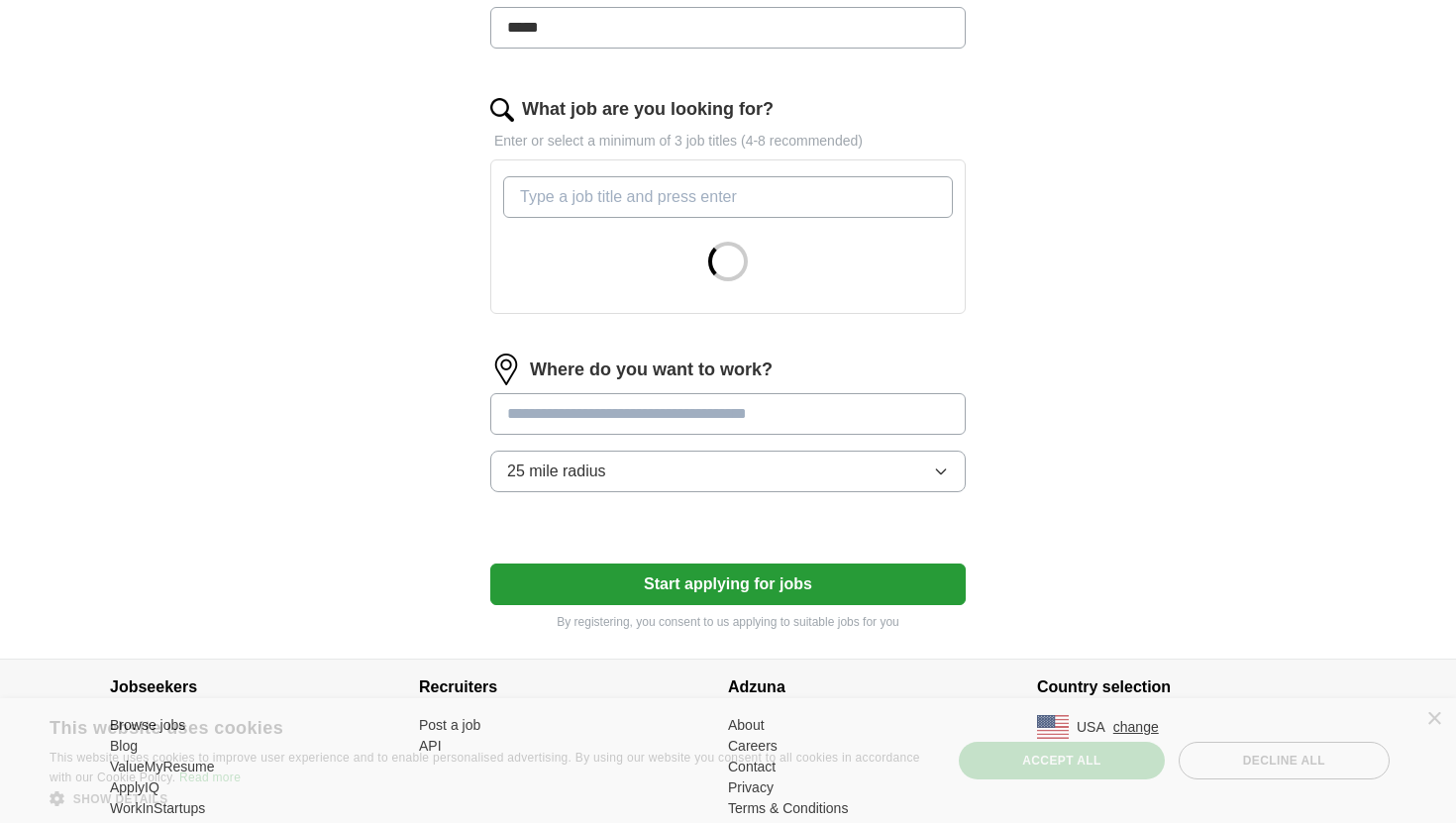 click on "What job are you looking for?" at bounding box center [728, 197] 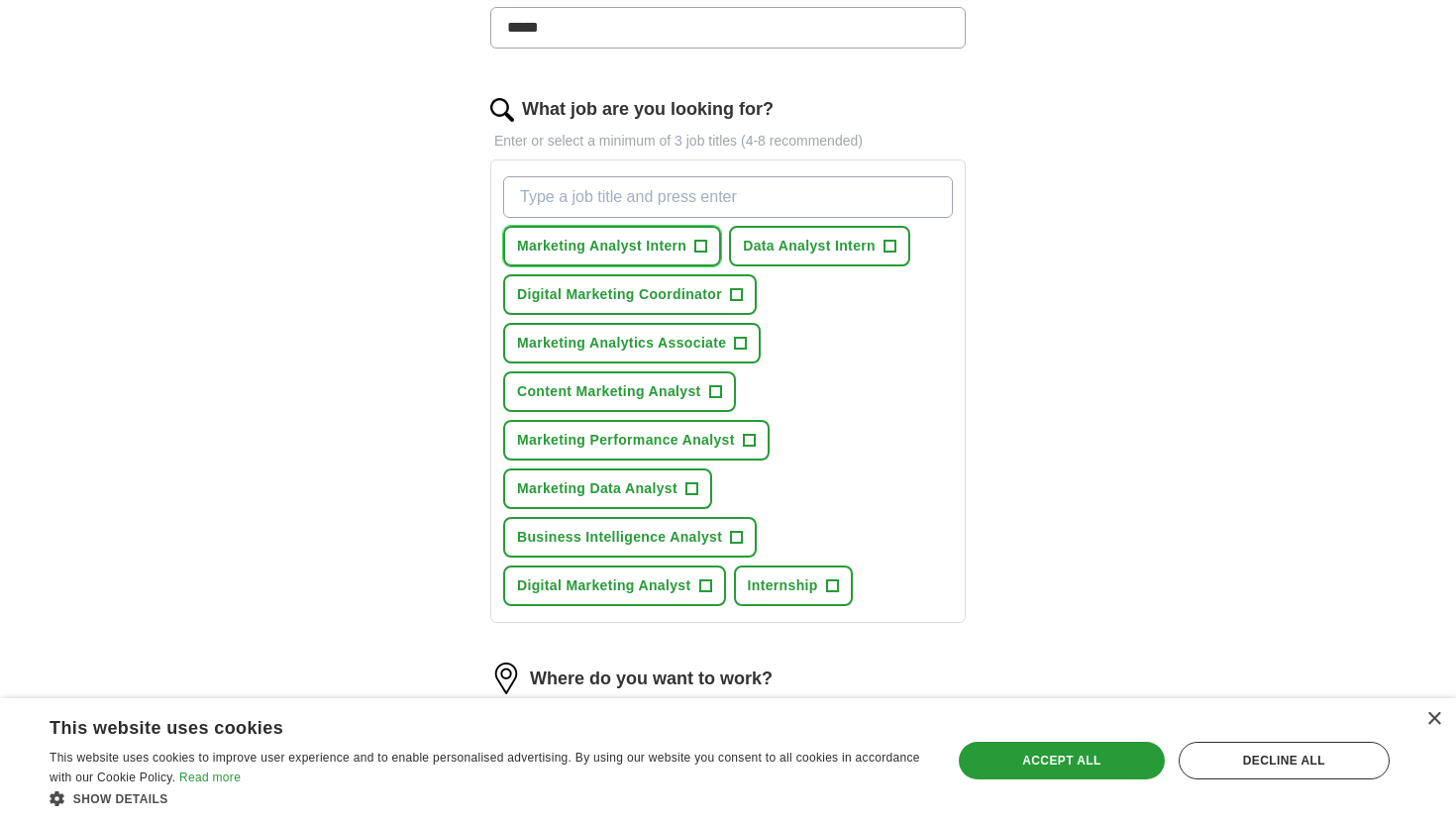 click on "Marketing Analyst Intern" at bounding box center (601, 246) 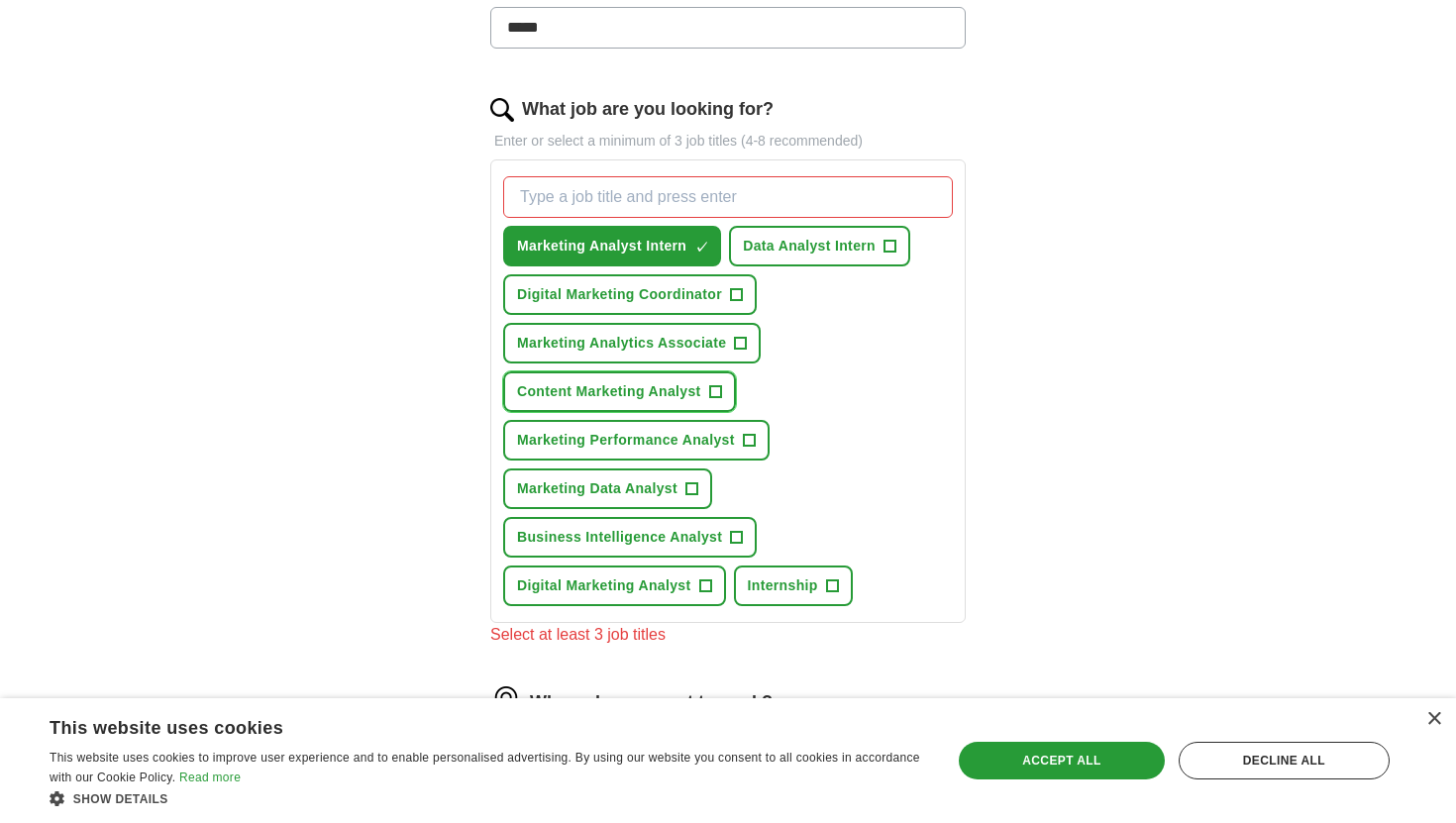 click on "Content Marketing Analyst +" at bounding box center [619, 391] 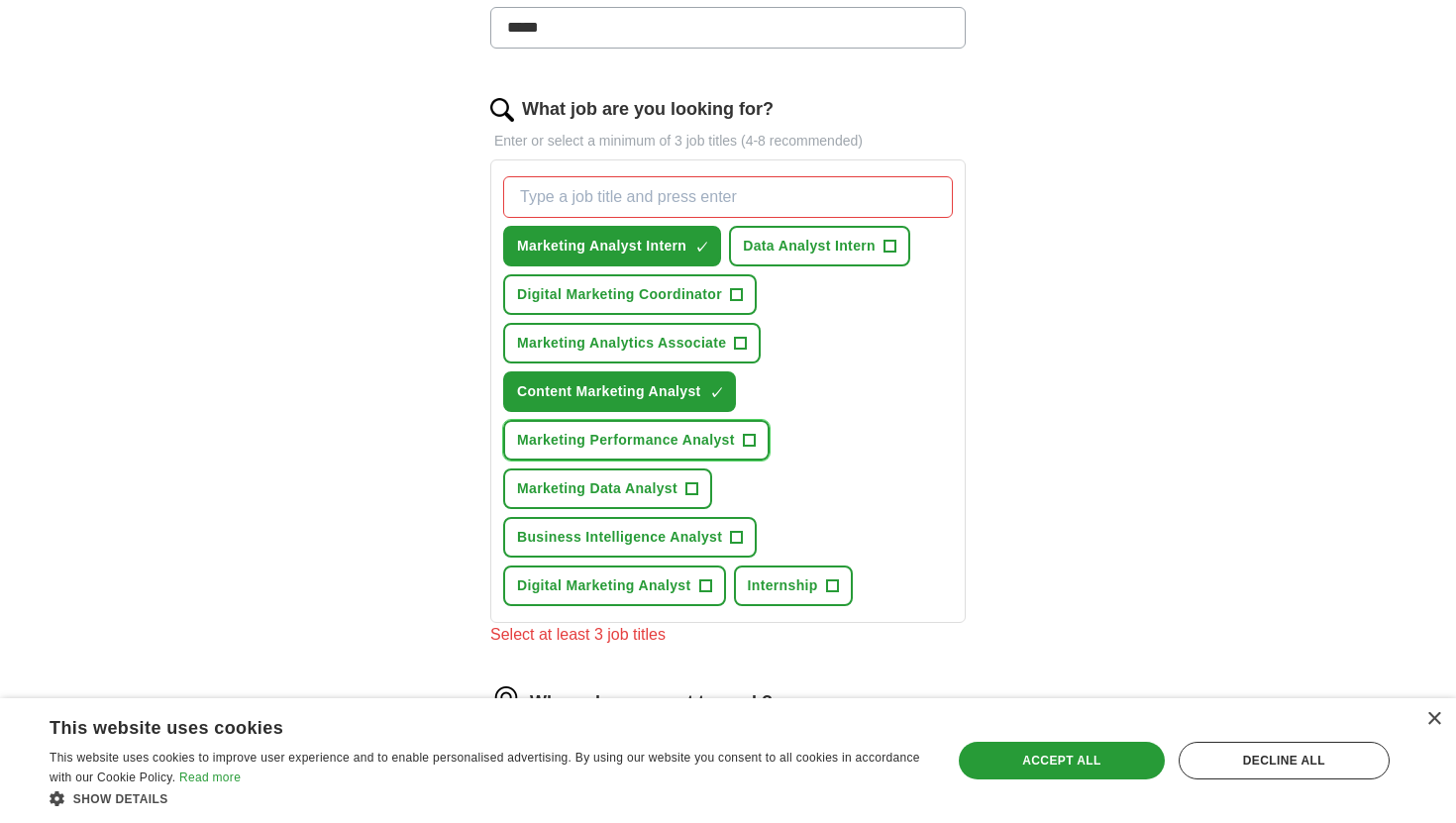 click on "Marketing Performance Analyst +" at bounding box center (636, 440) 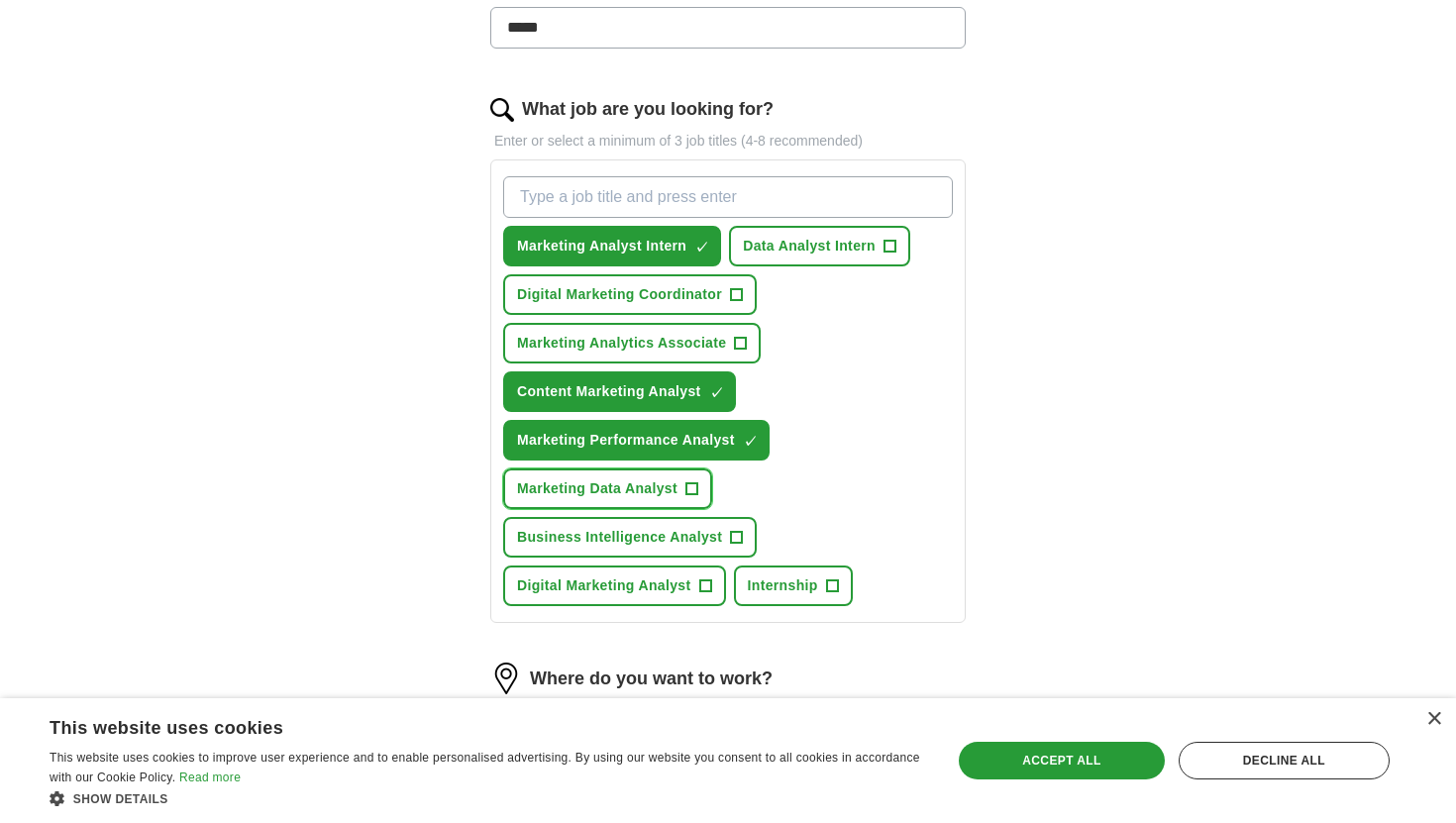 click on "+" at bounding box center (692, 489) 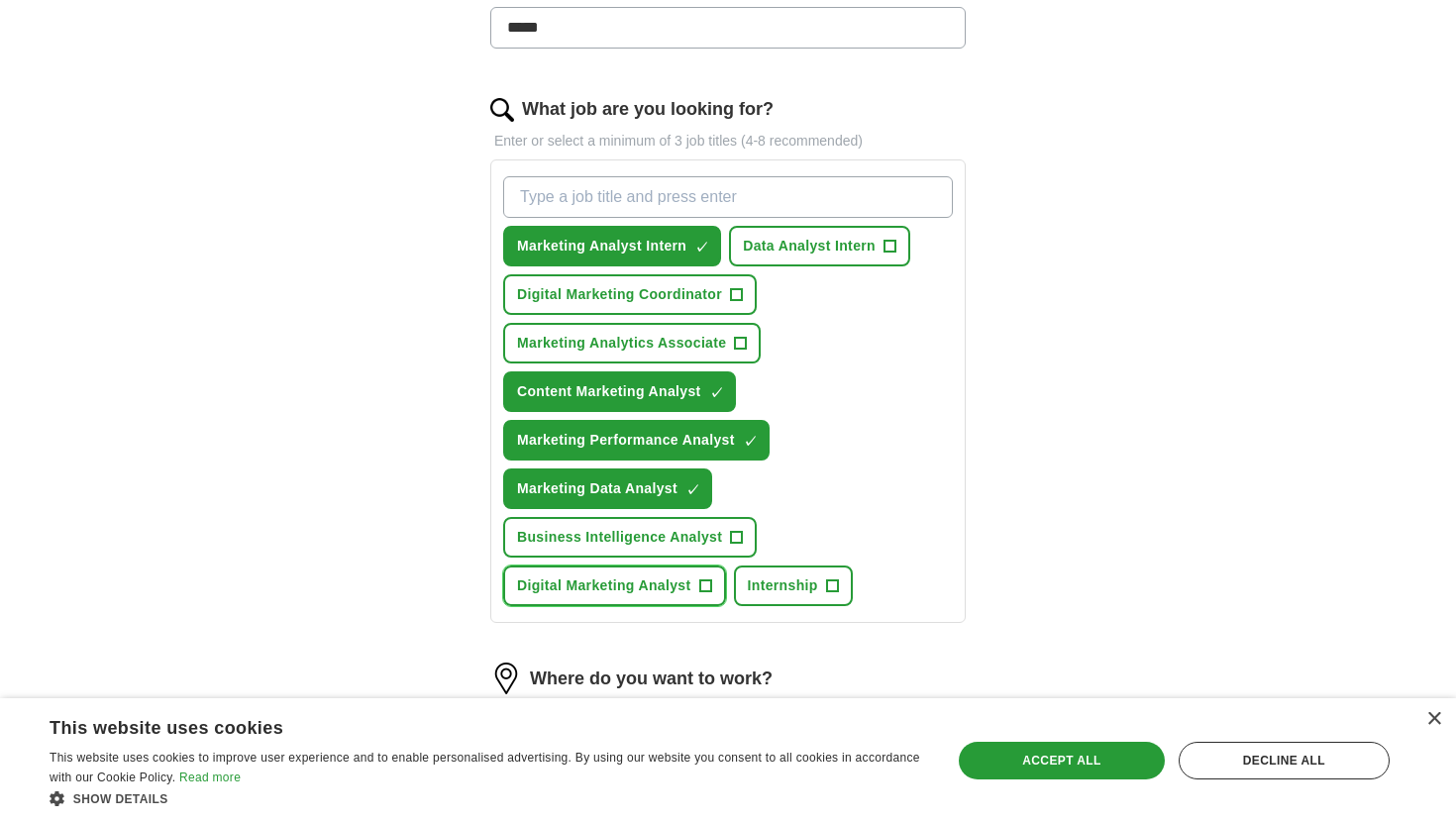 click on "Digital Marketing Analyst +" at bounding box center [614, 585] 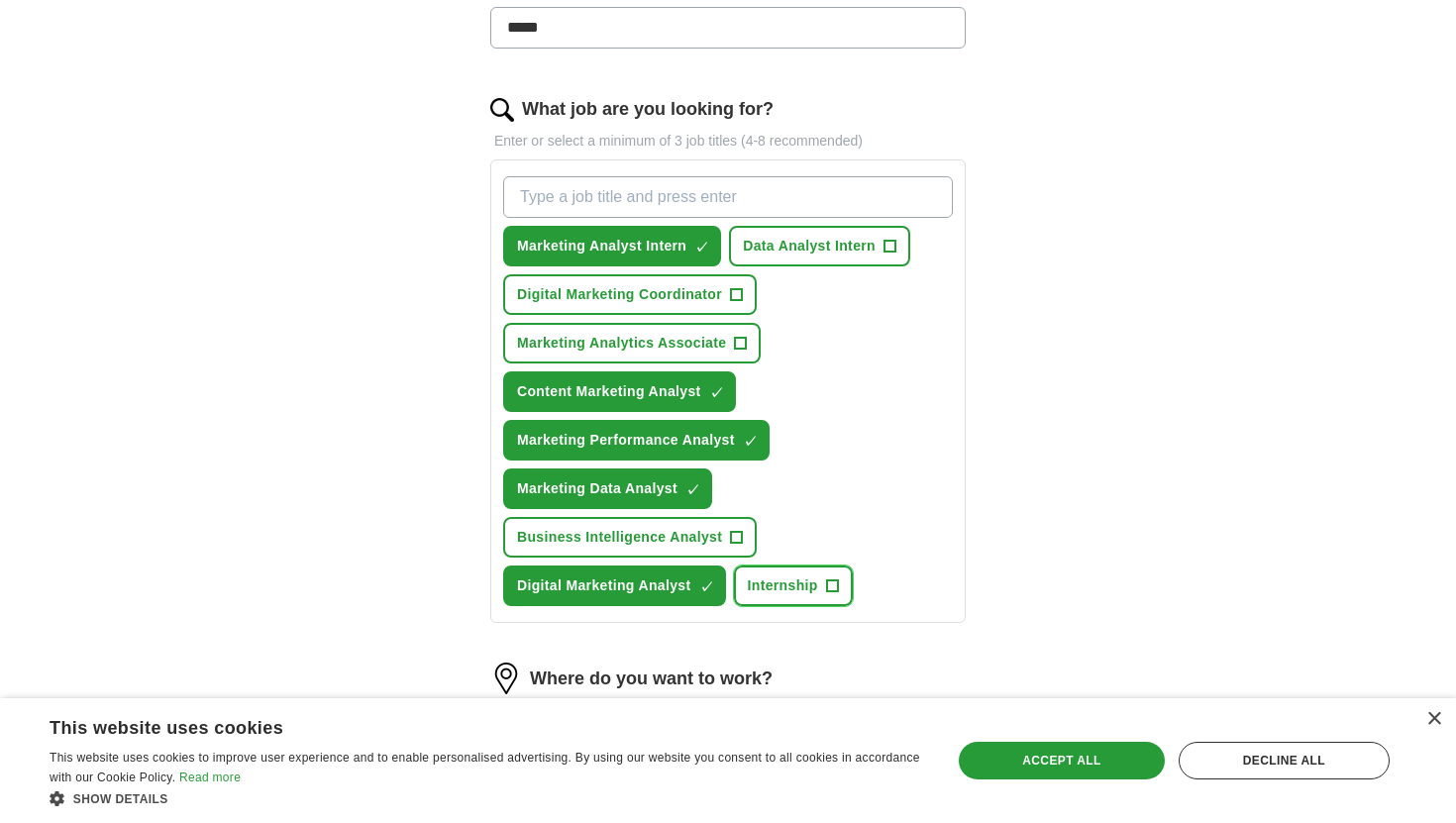 click on "Internship +" at bounding box center [793, 585] 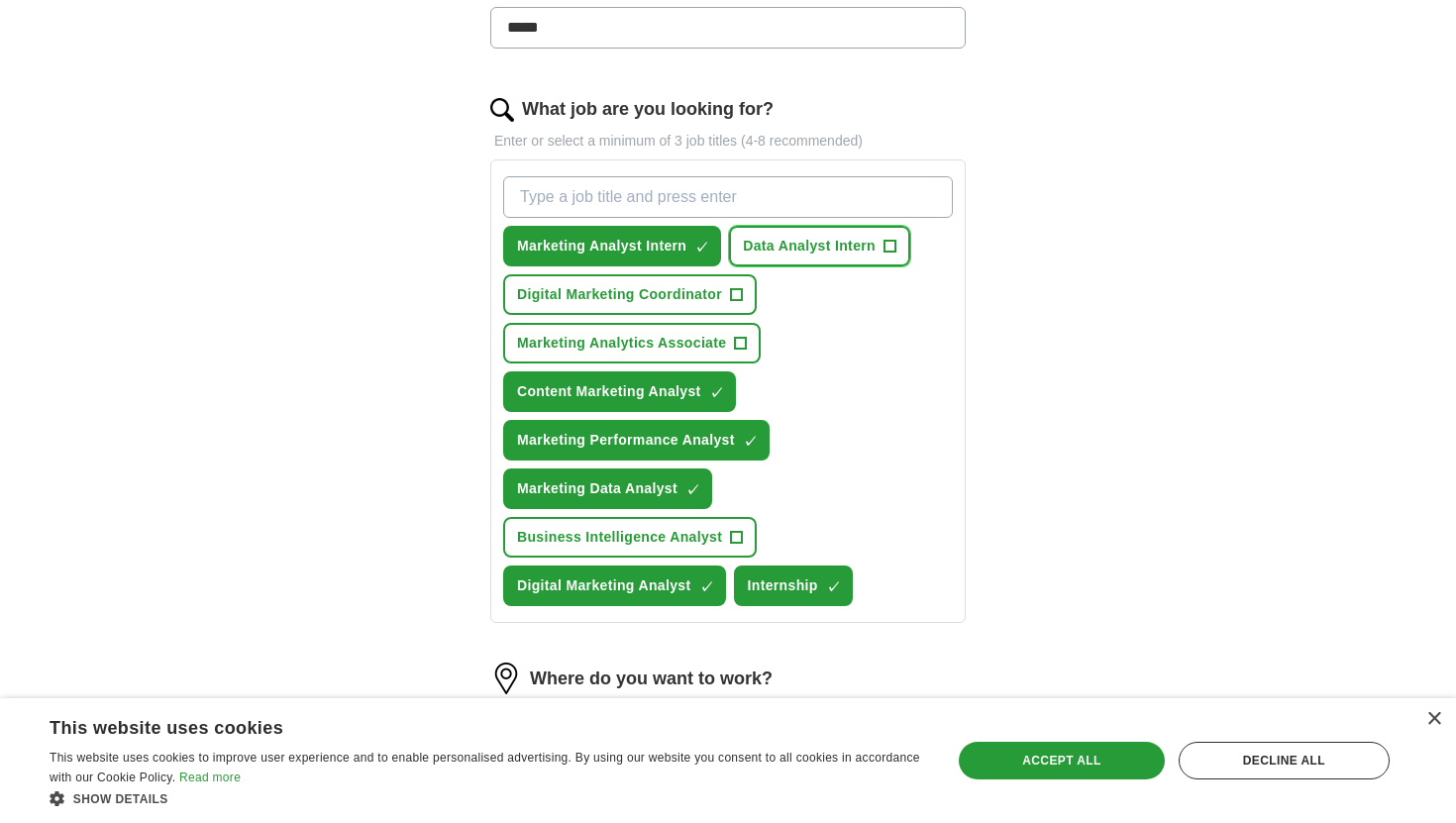 click on "Data Analyst Intern +" at bounding box center [819, 246] 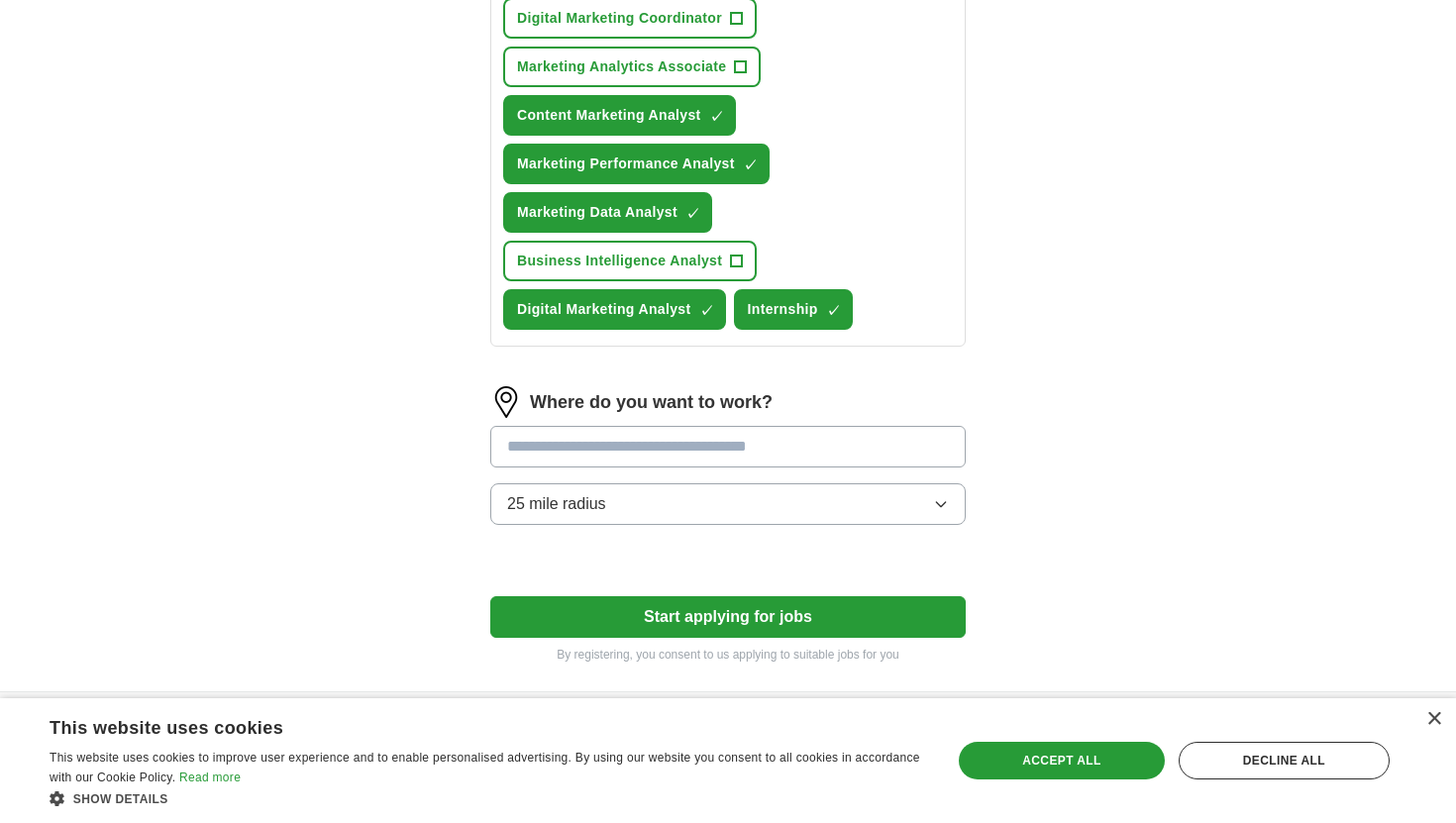 scroll, scrollTop: 879, scrollLeft: 0, axis: vertical 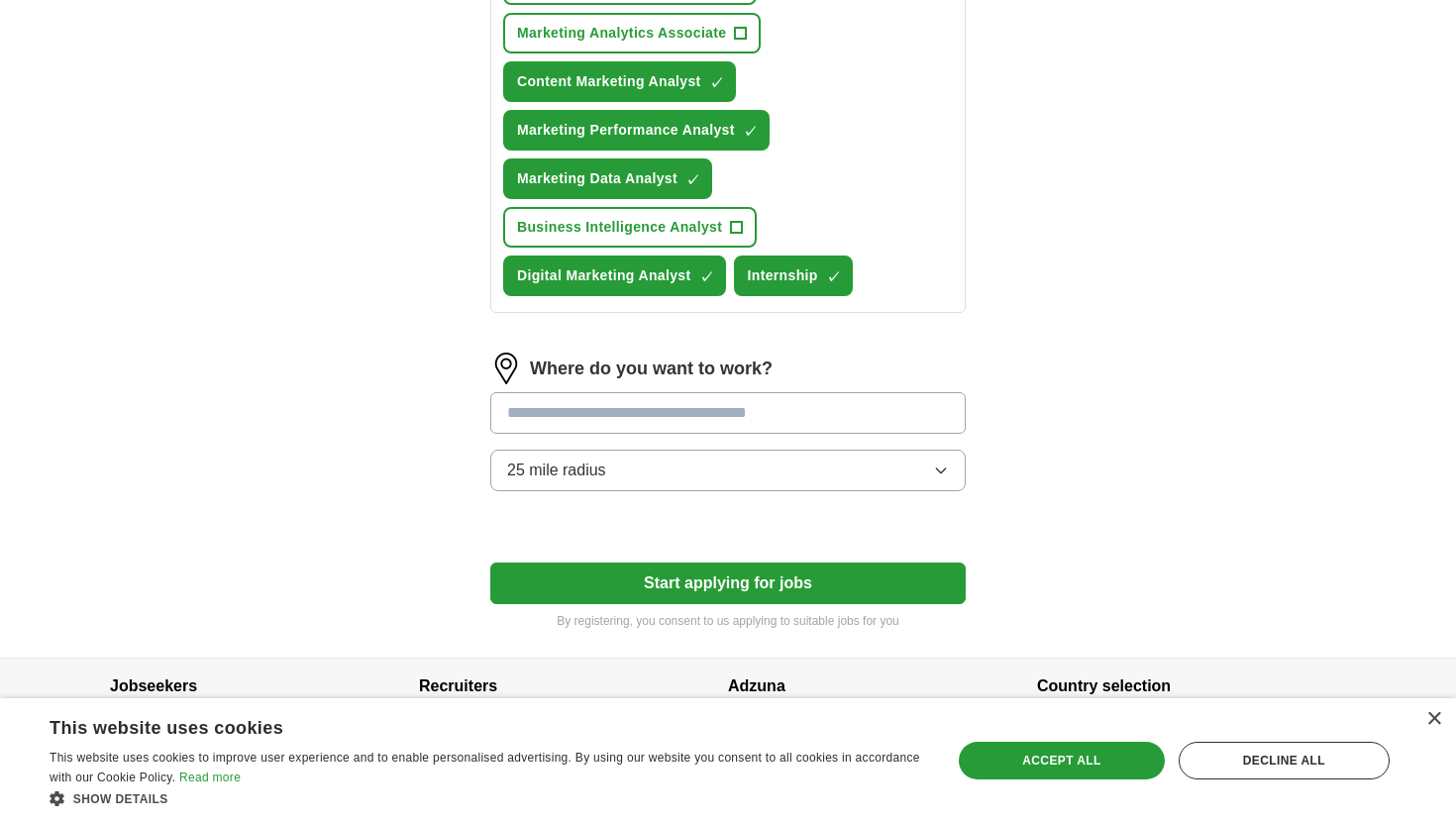 click at bounding box center (728, 413) 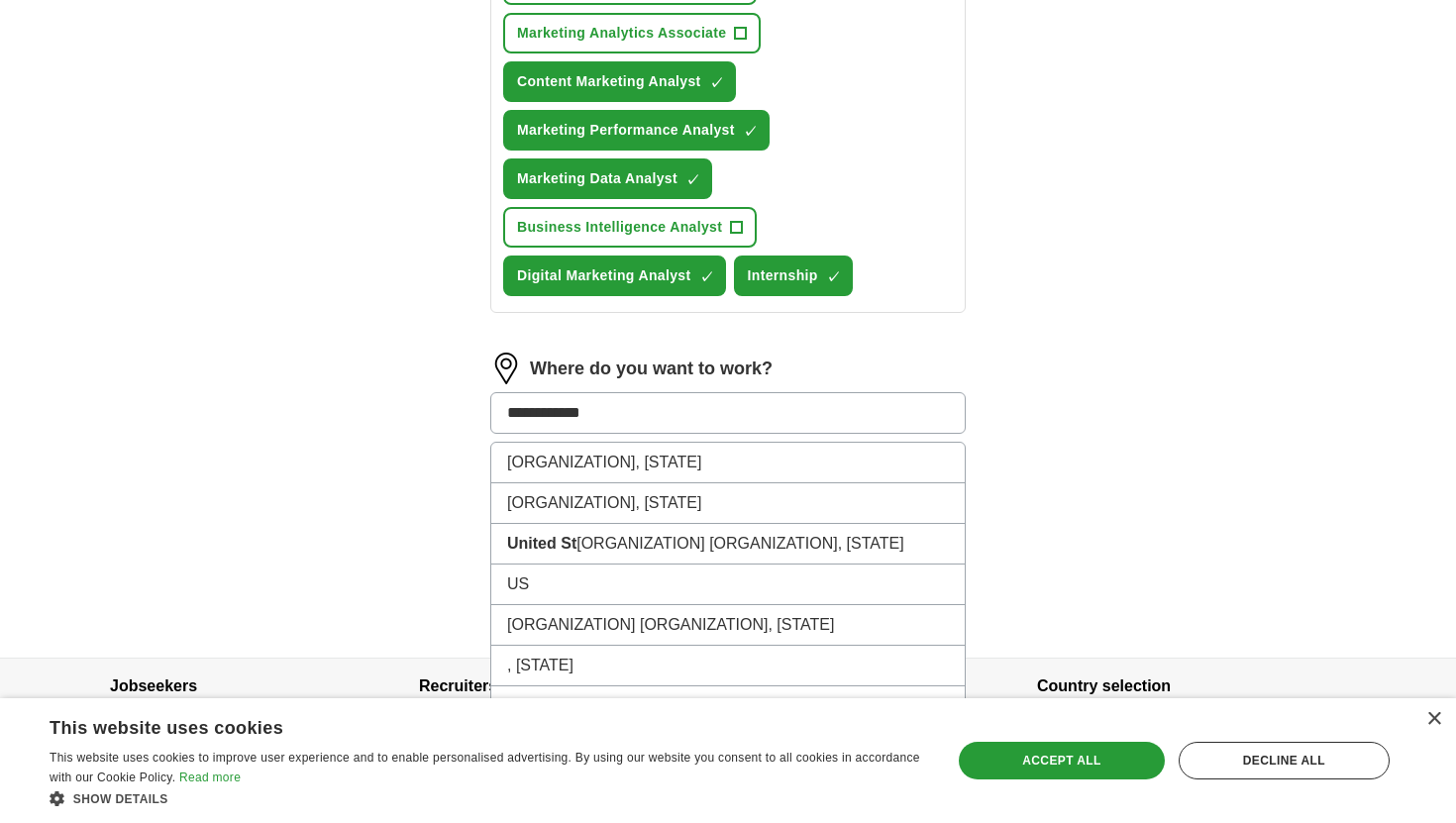 type on "**********" 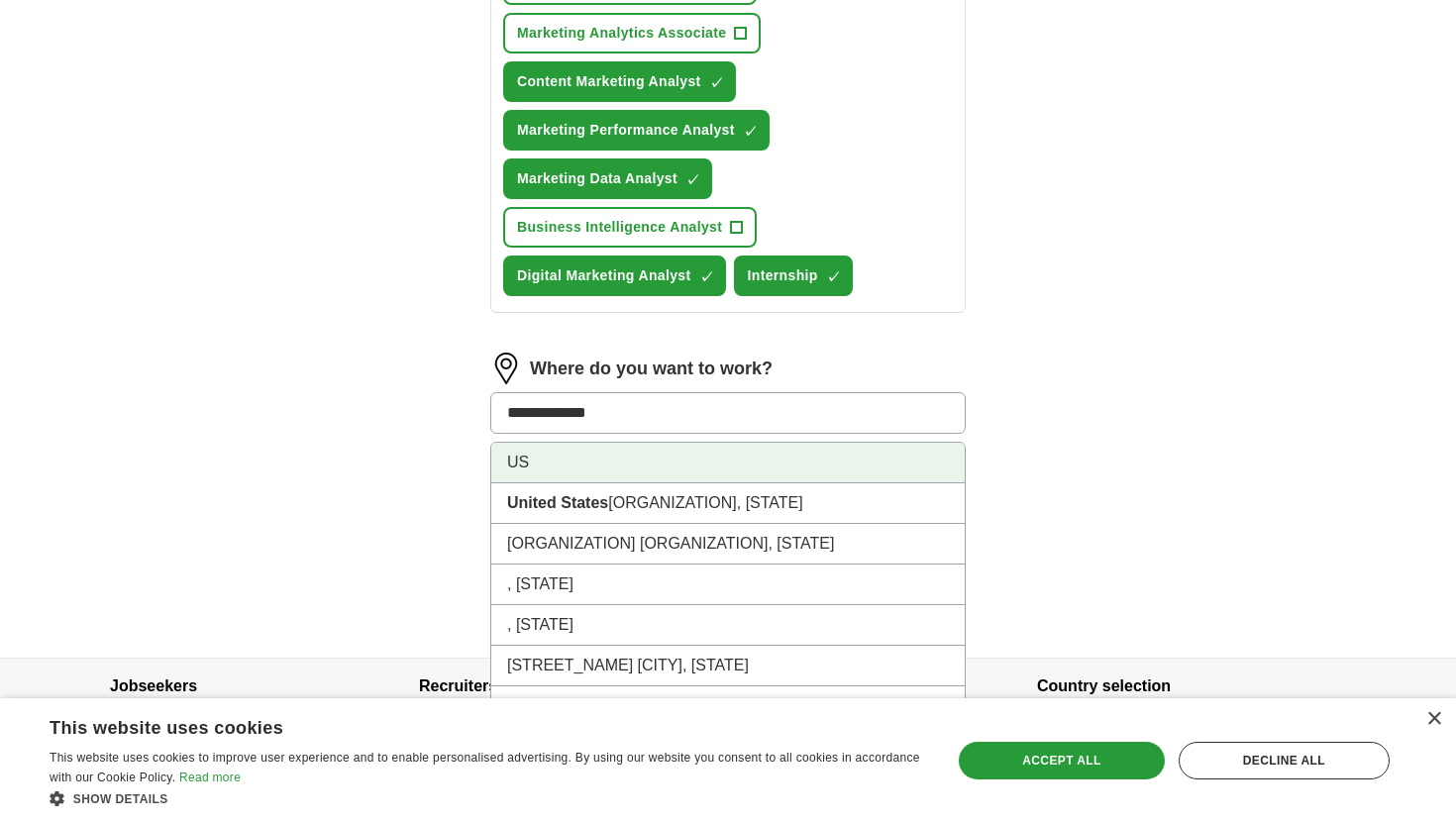 click on "US" at bounding box center (728, 463) 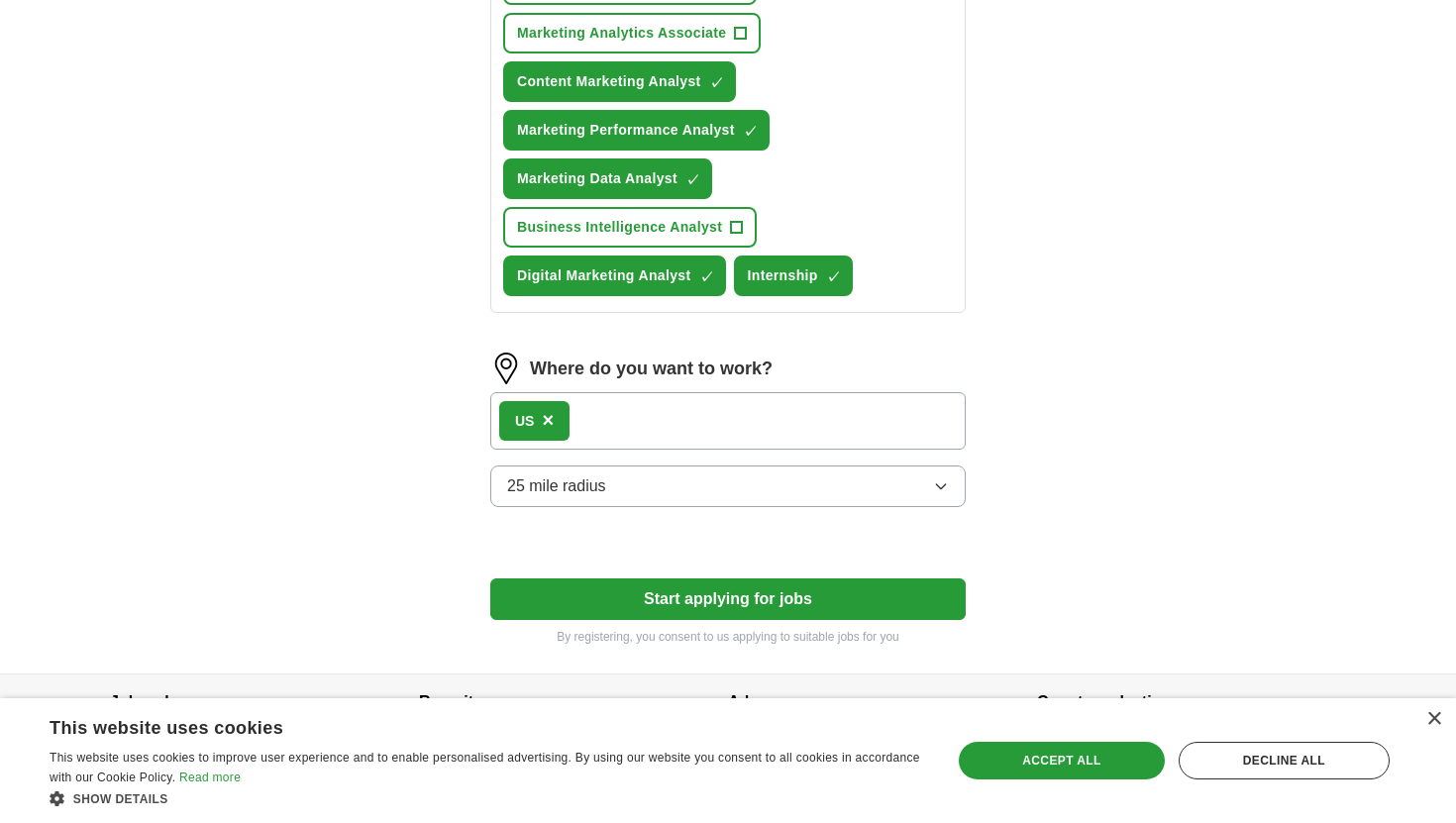 click on "25 mile radius" at bounding box center (728, 486) 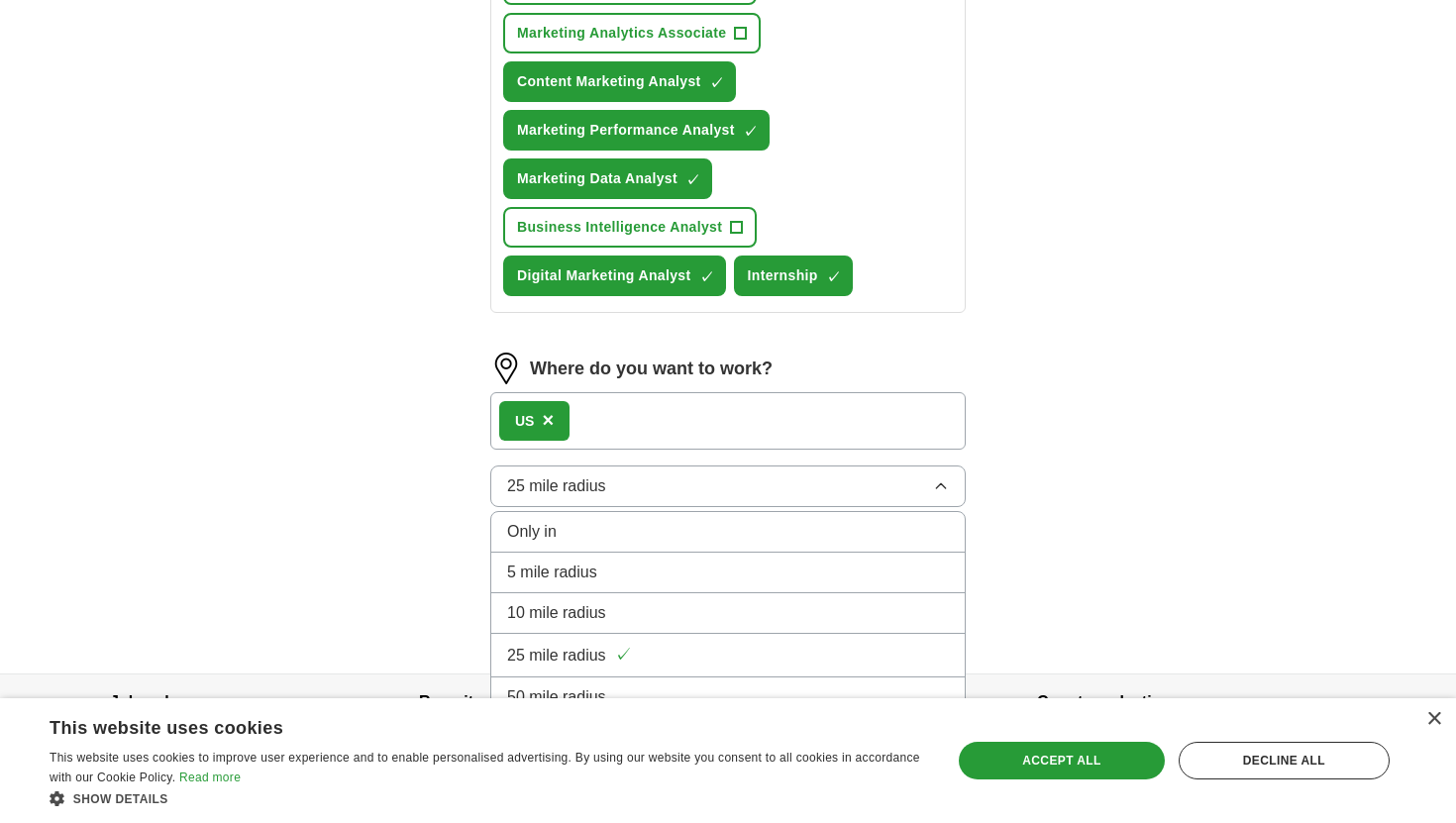 click on "US ×" at bounding box center (728, 421) 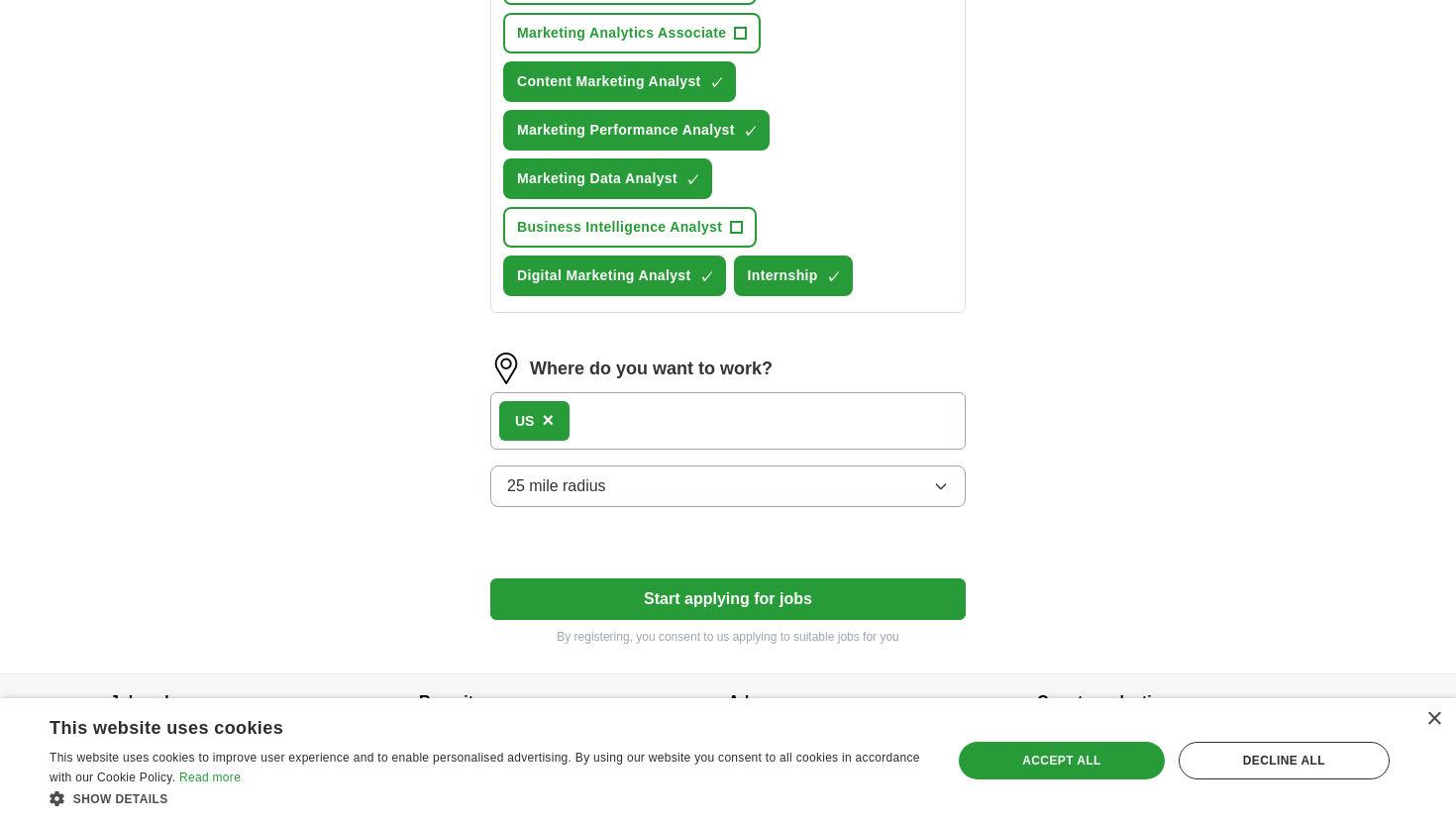 click on "US ×" at bounding box center (534, 421) 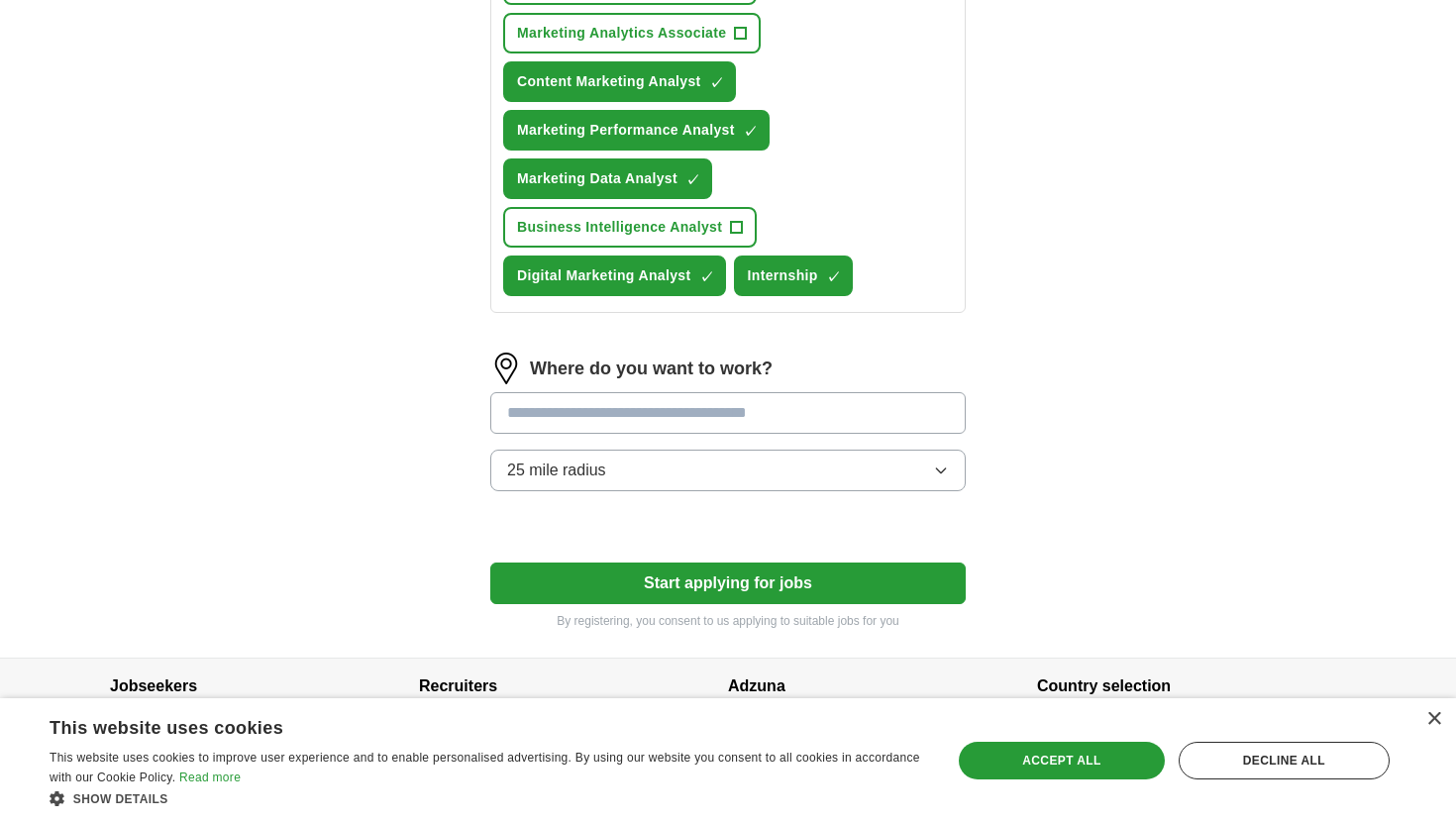 click at bounding box center [728, 413] 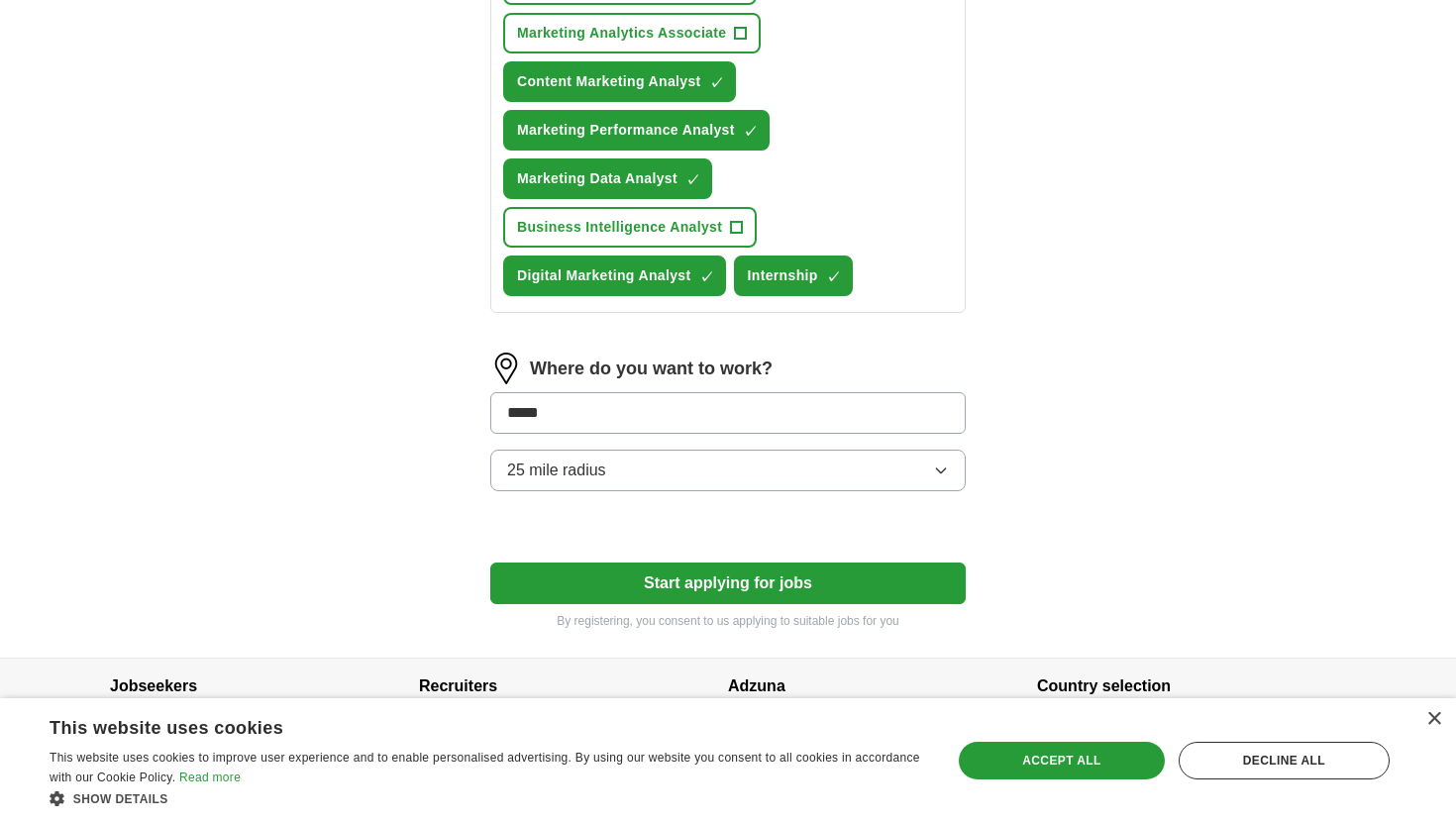 type on "******" 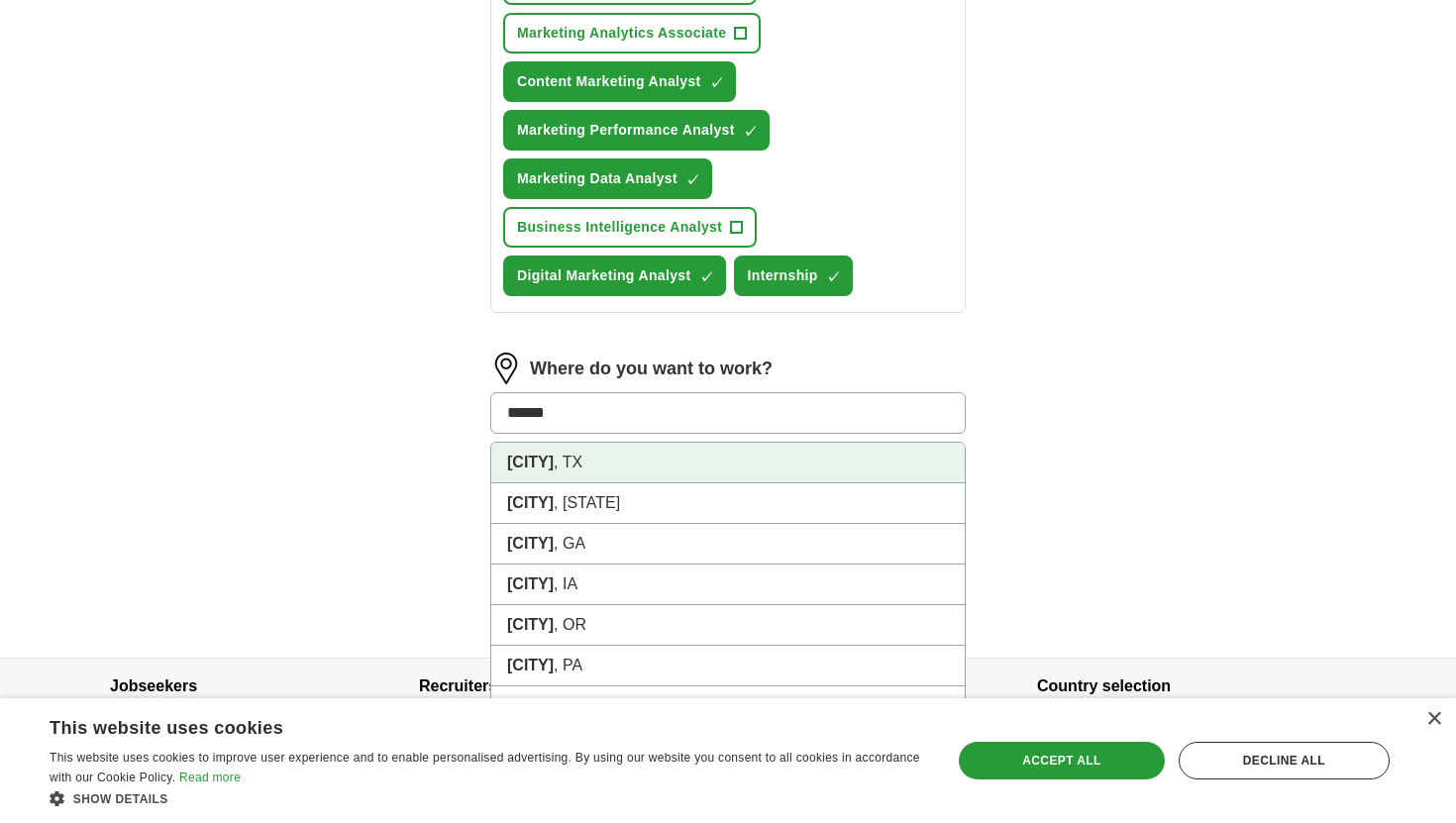 click on "[CITY]" at bounding box center (530, 462) 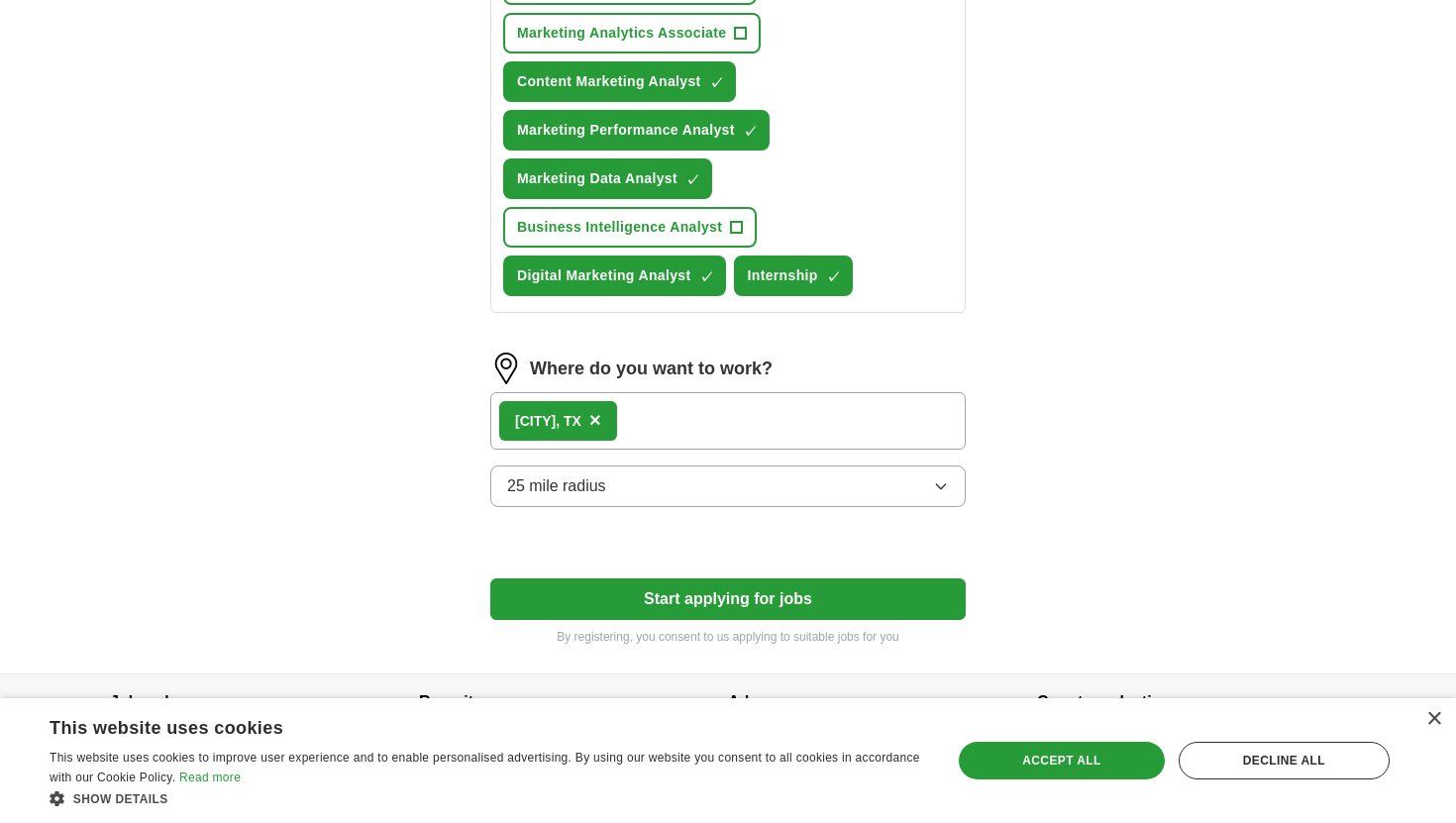click on "25 mile radius" at bounding box center (728, 486) 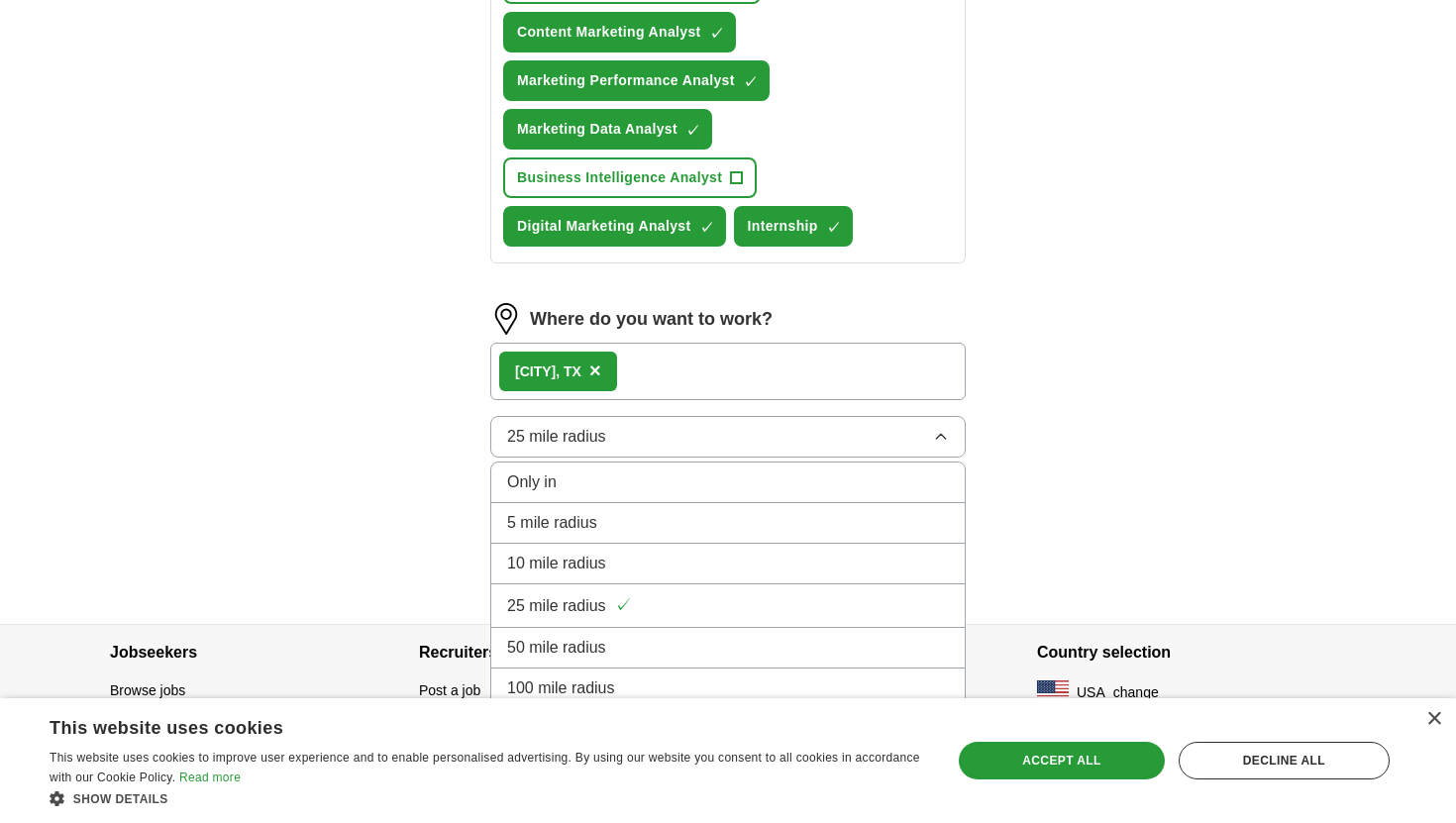 scroll, scrollTop: 930, scrollLeft: 0, axis: vertical 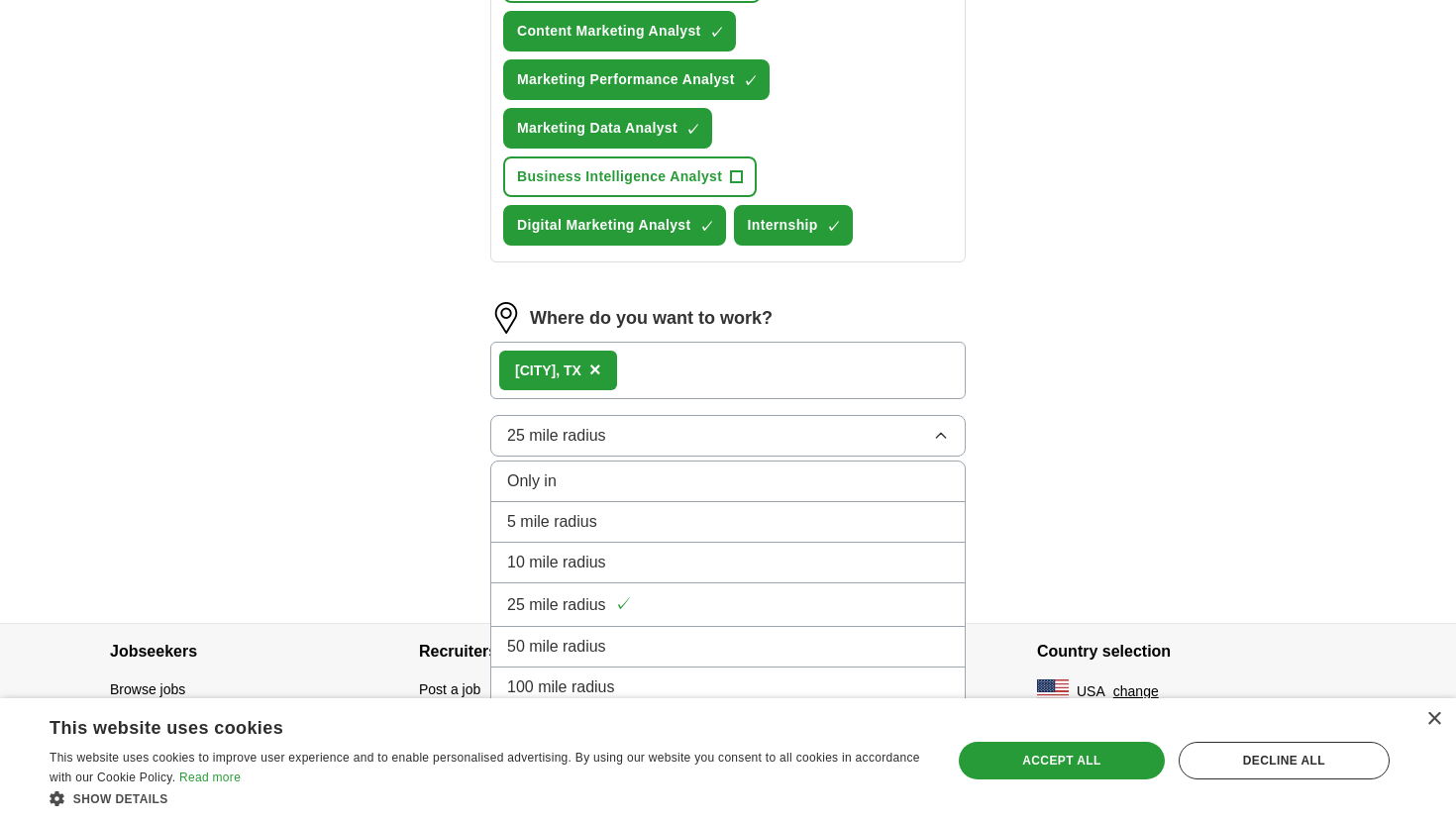 click on "100 mile radius" at bounding box center [728, 687] 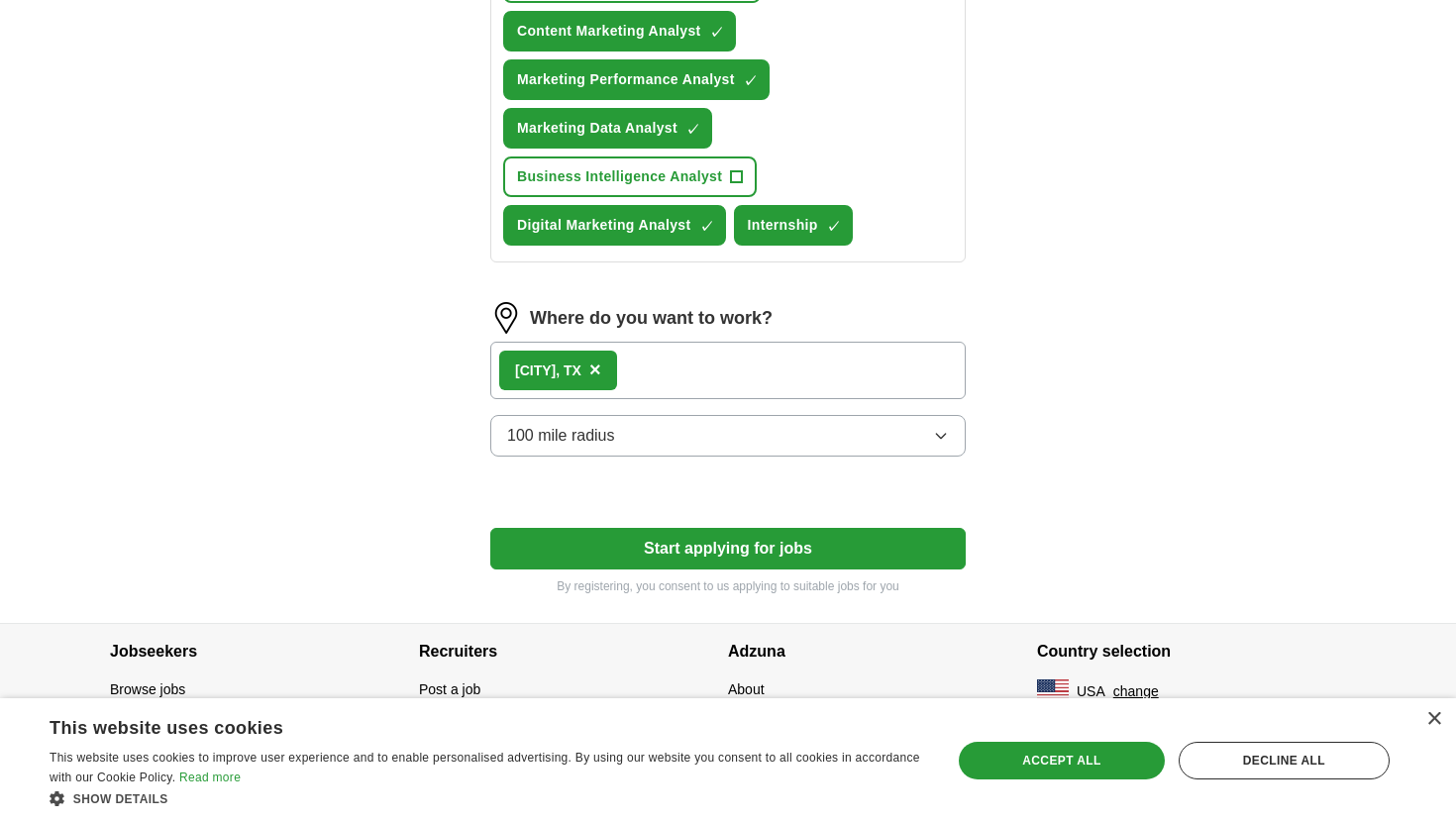 click on "Start applying for jobs" at bounding box center [728, 549] 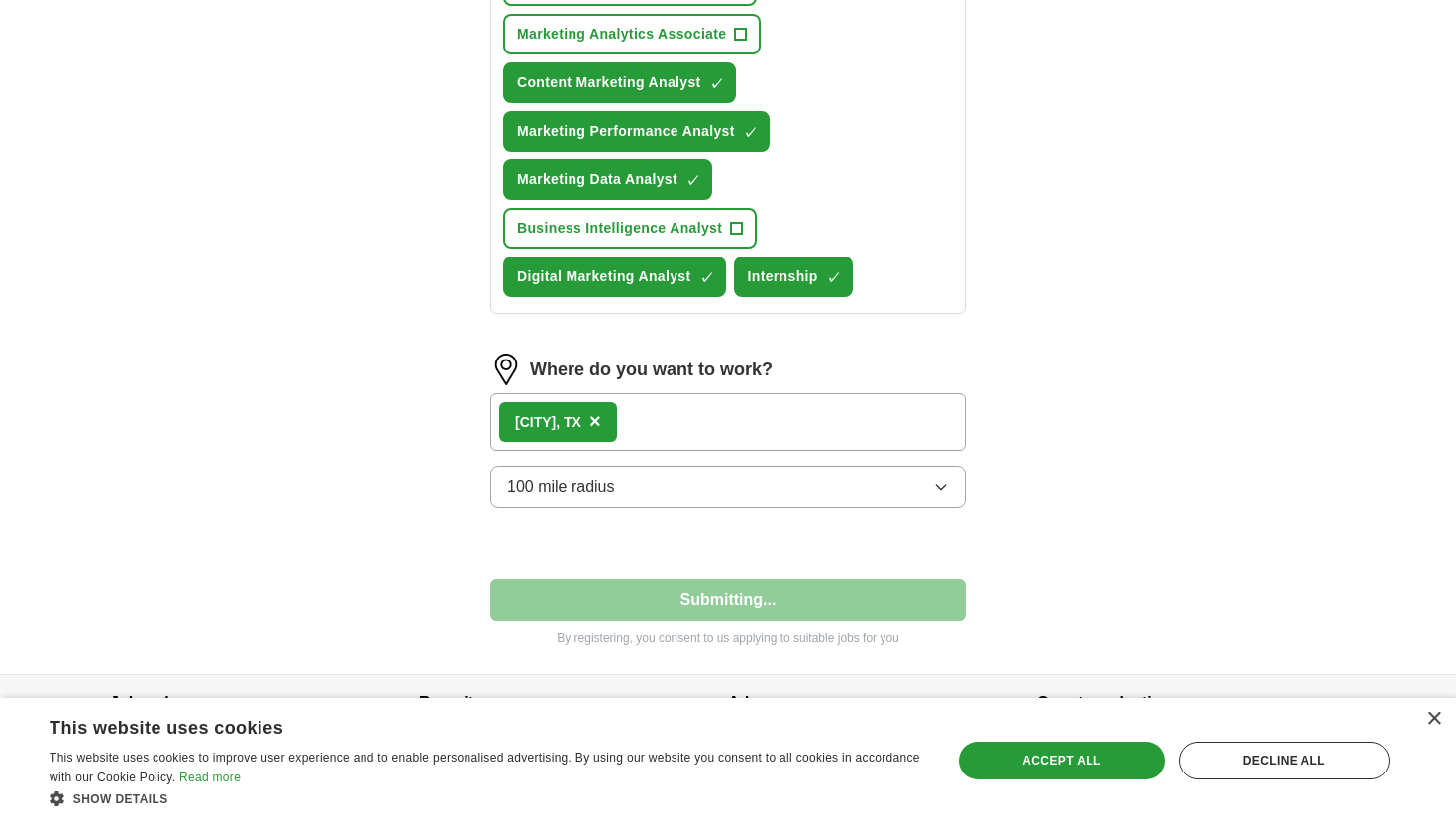 select on "**" 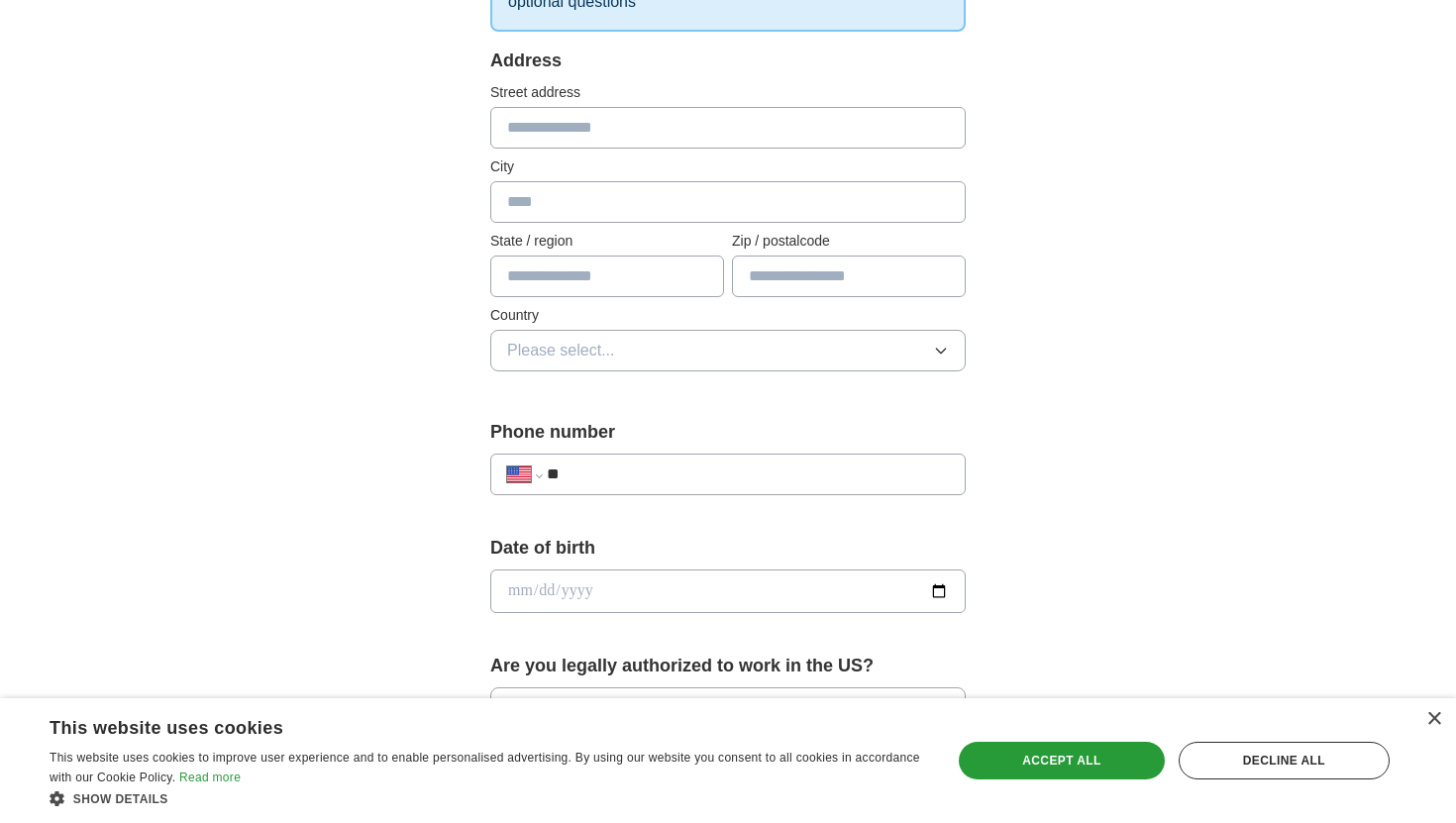 scroll, scrollTop: 392, scrollLeft: 0, axis: vertical 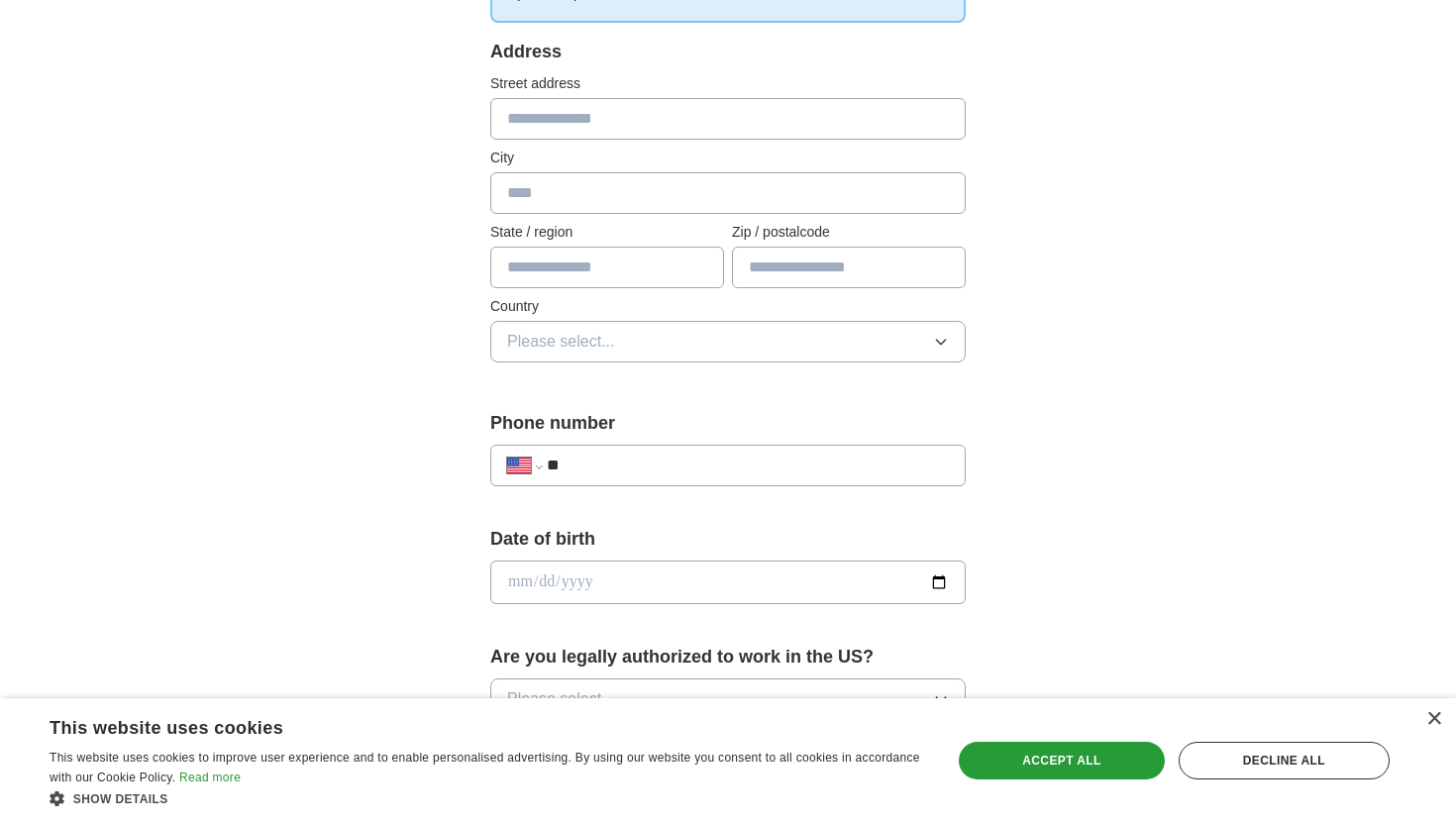 click at bounding box center [728, 119] 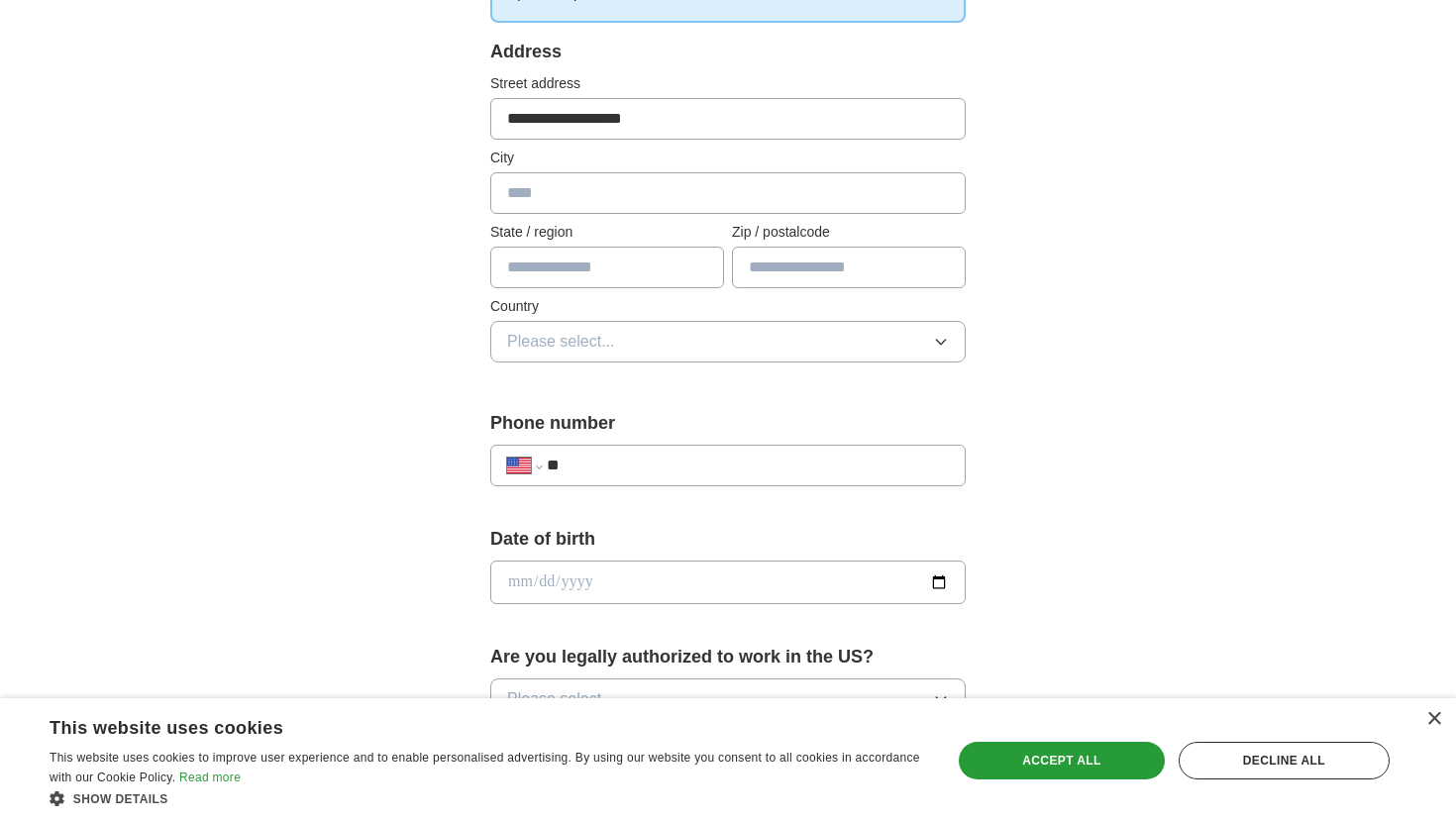 type on "******" 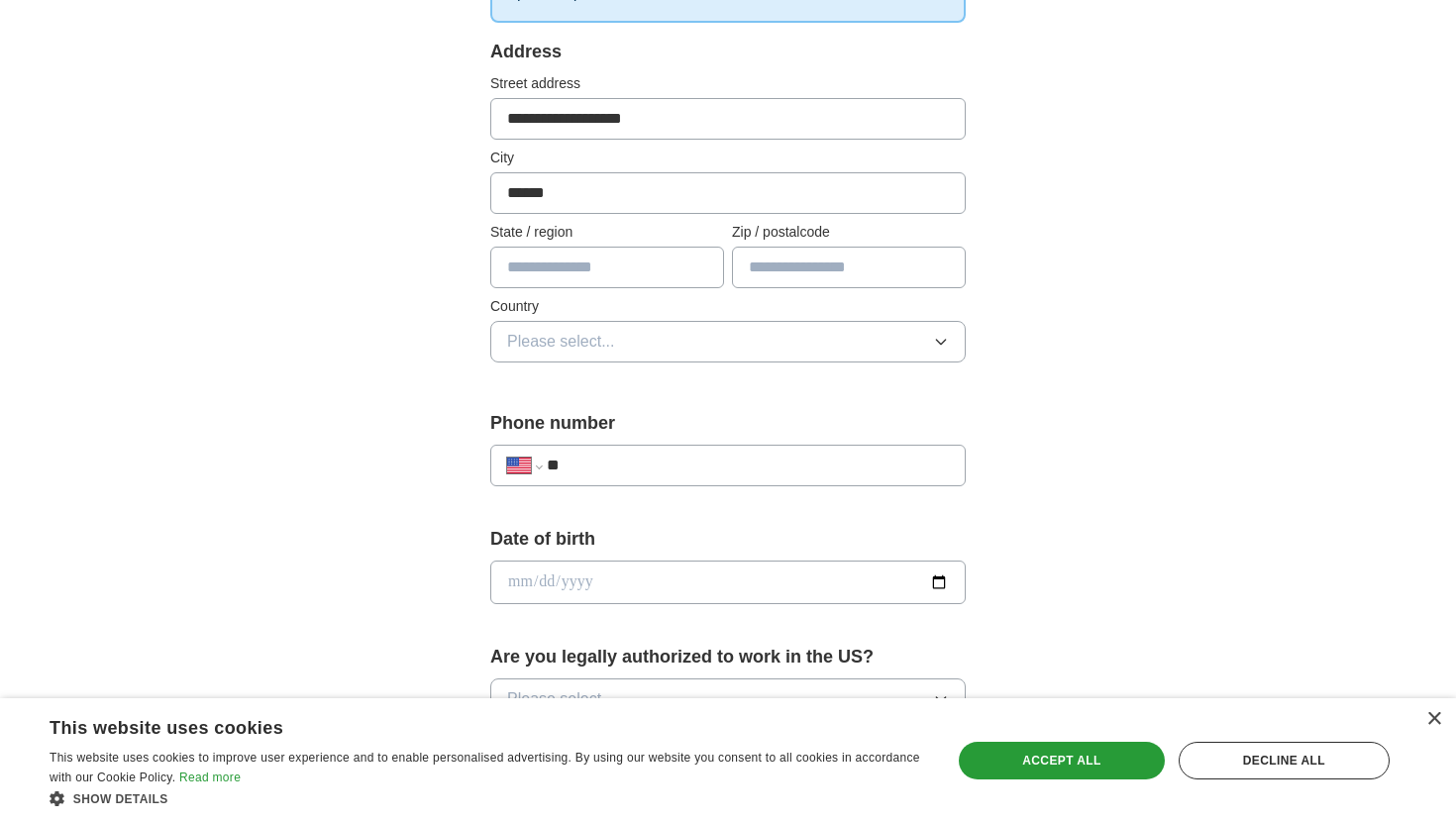 type on "*****" 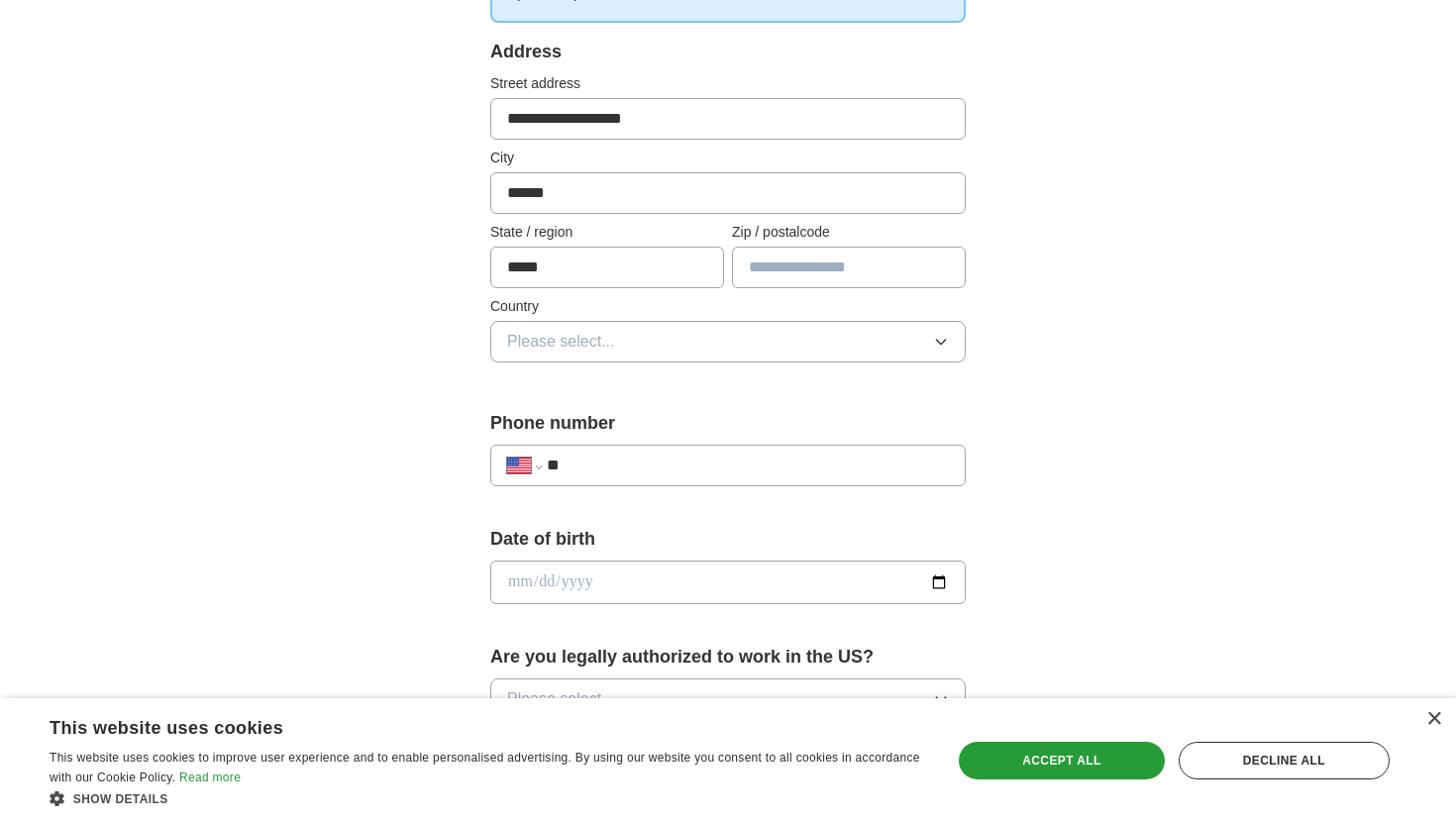 type on "*****" 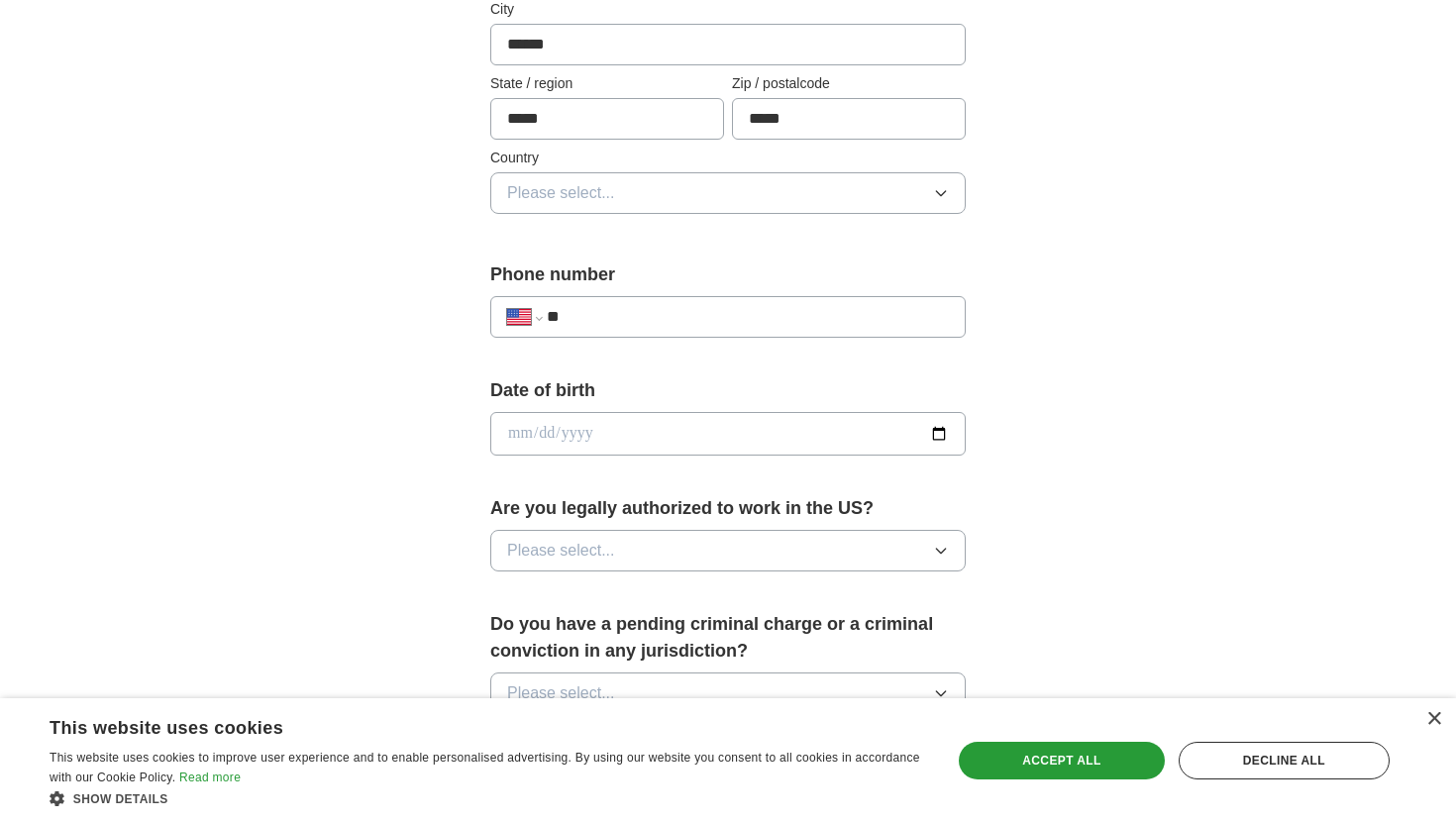 scroll, scrollTop: 565, scrollLeft: 0, axis: vertical 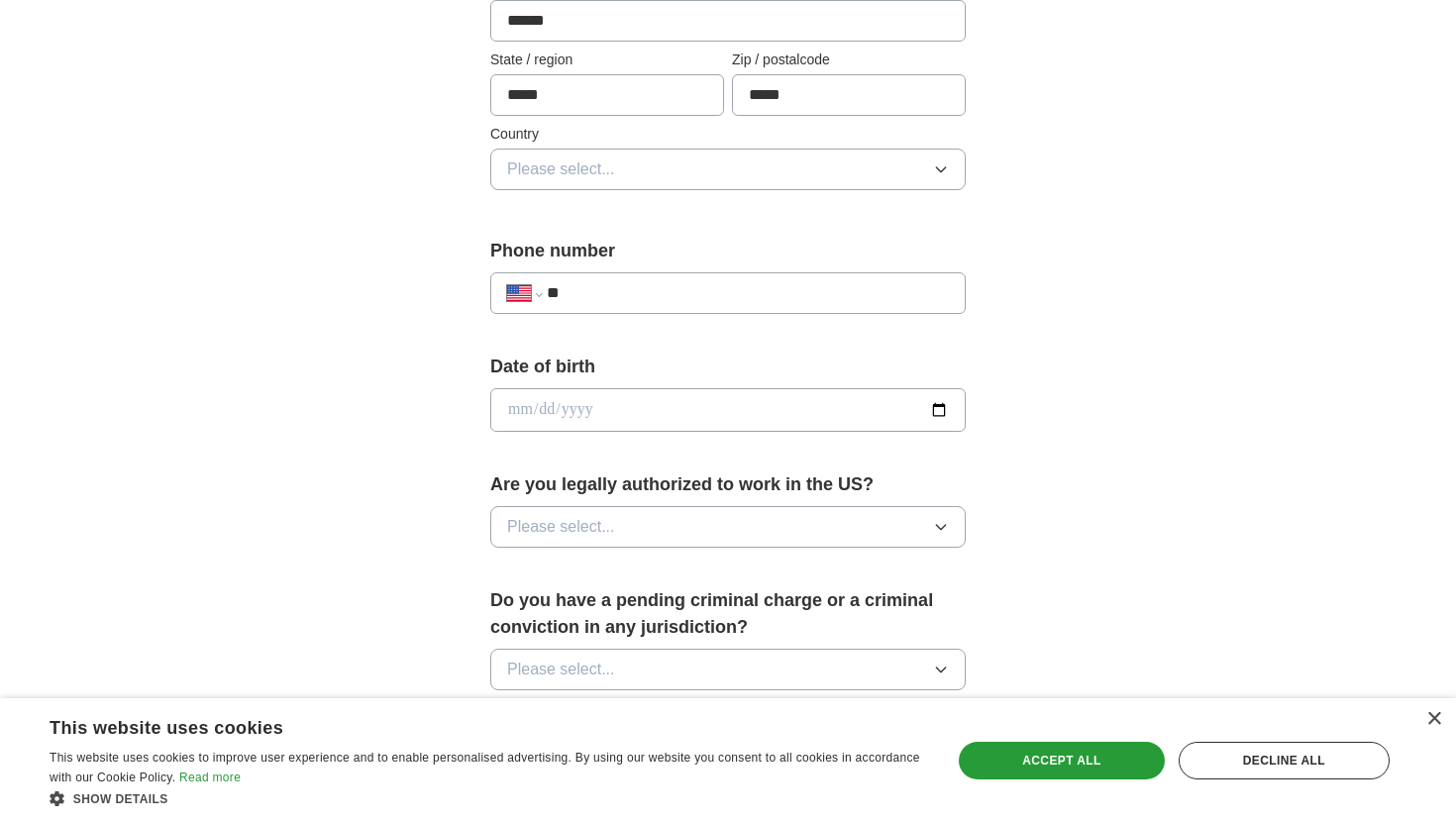 click on "Please select..." at bounding box center [728, 169] 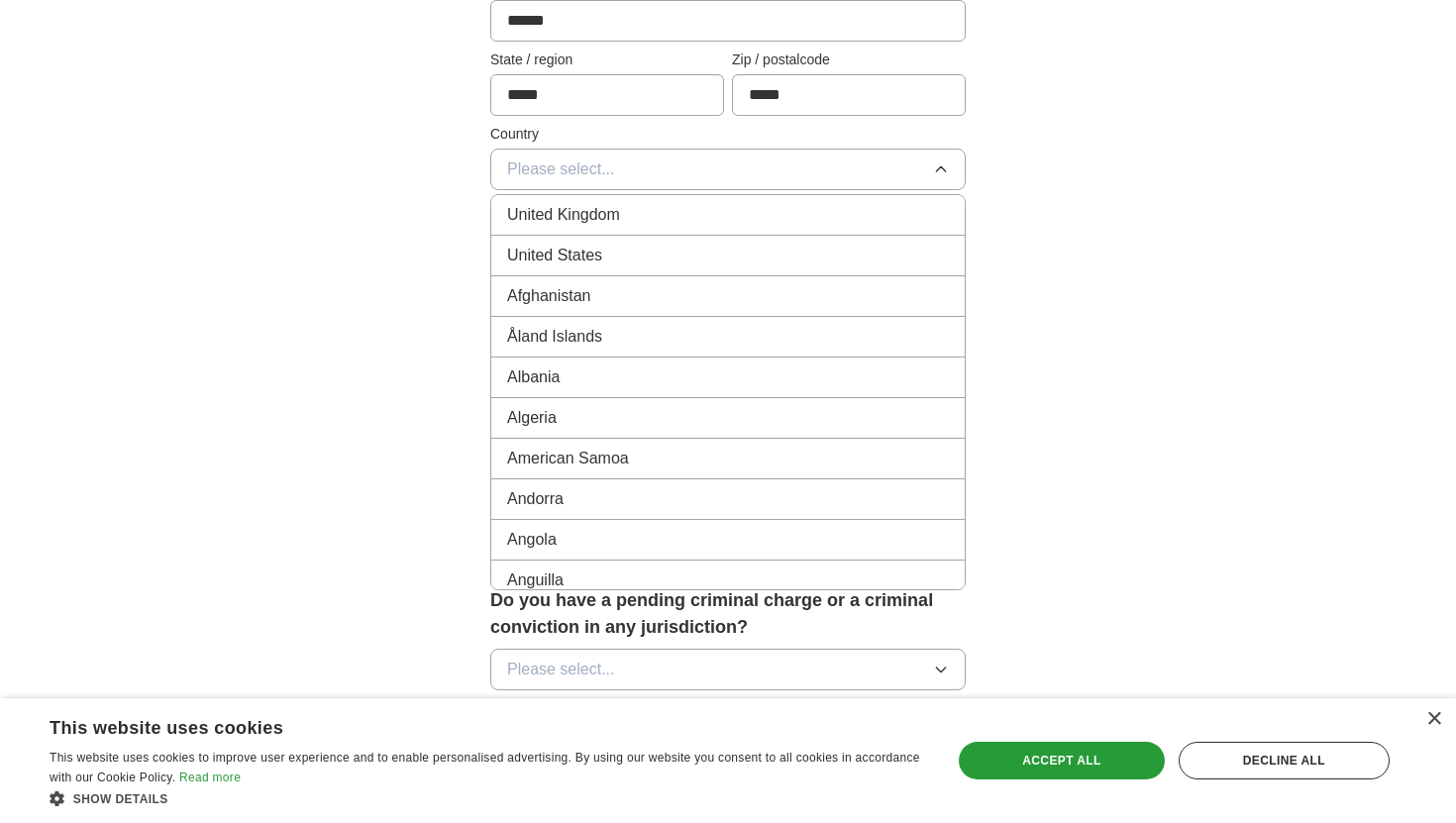 click on "United States" at bounding box center (728, 256) 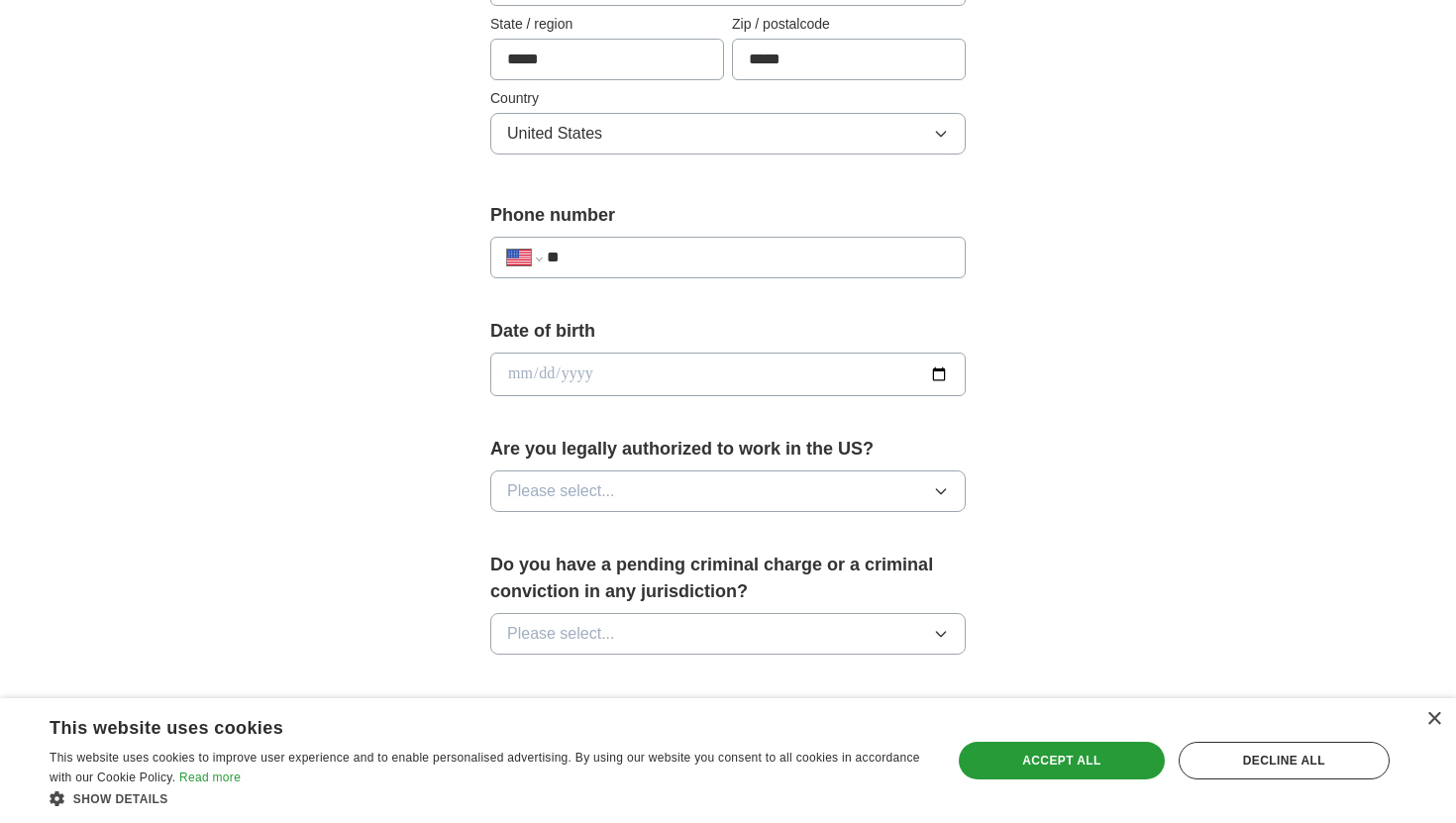 scroll, scrollTop: 610, scrollLeft: 0, axis: vertical 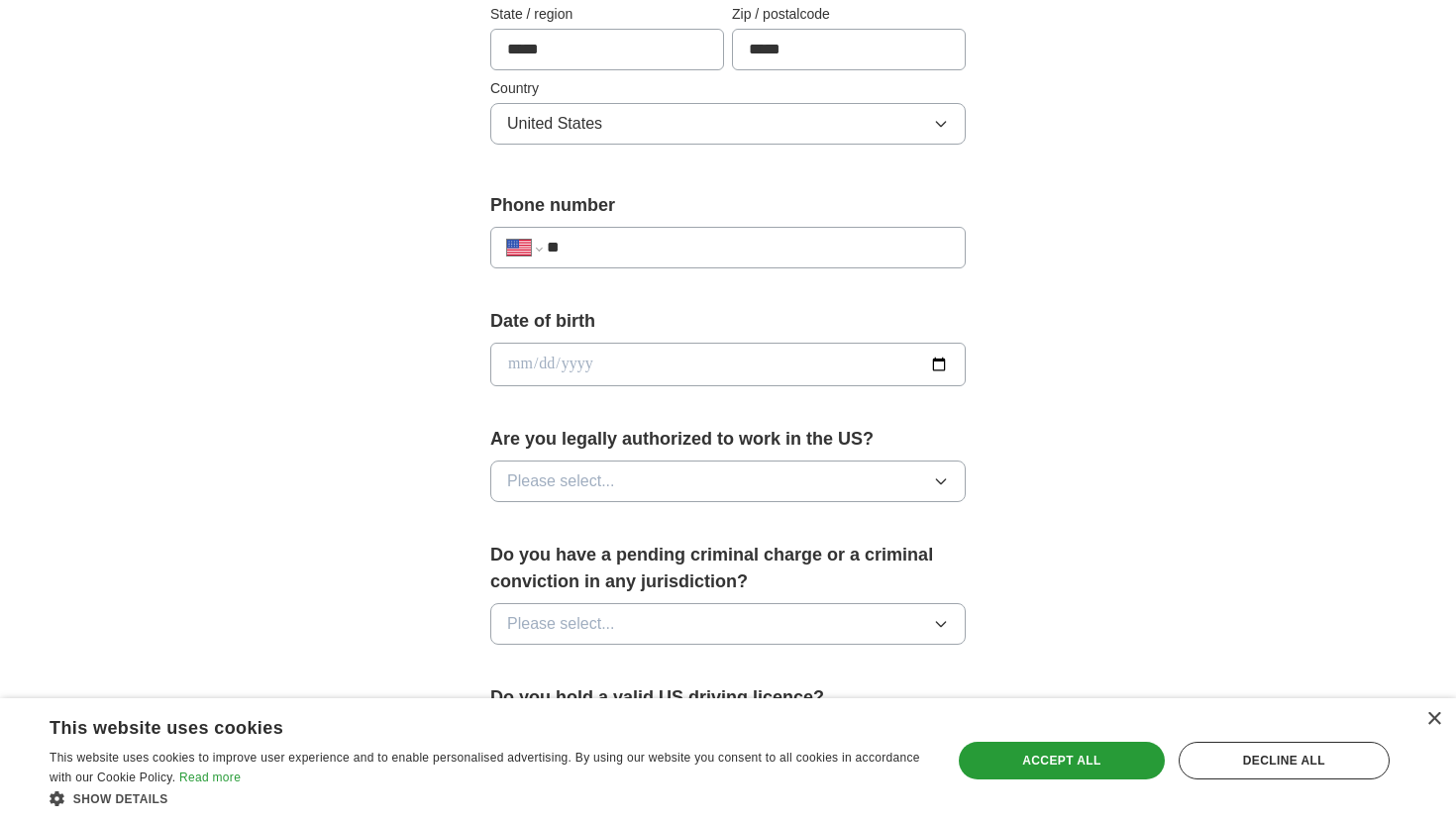 click on "**" at bounding box center (748, 248) 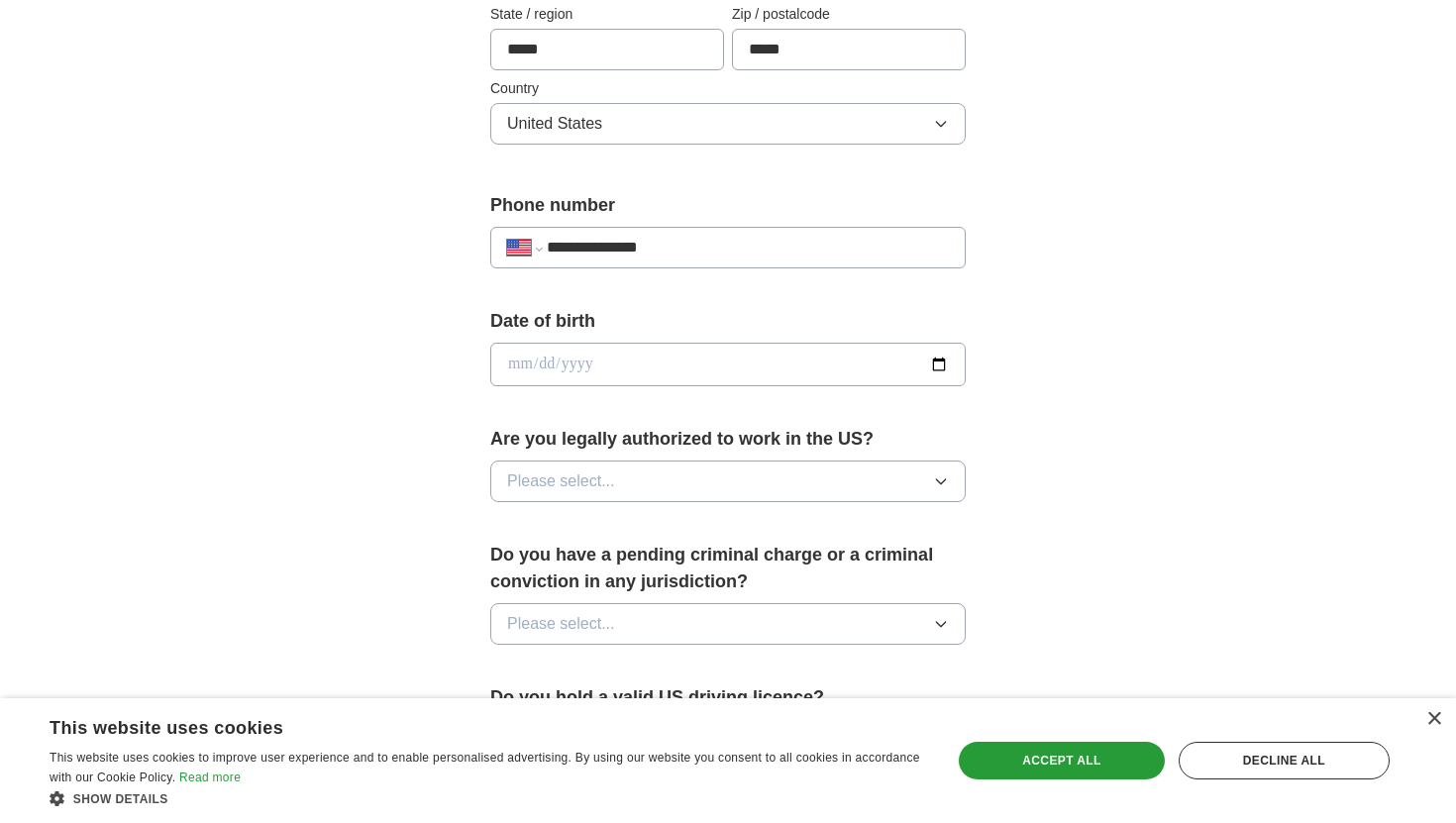 type on "**********" 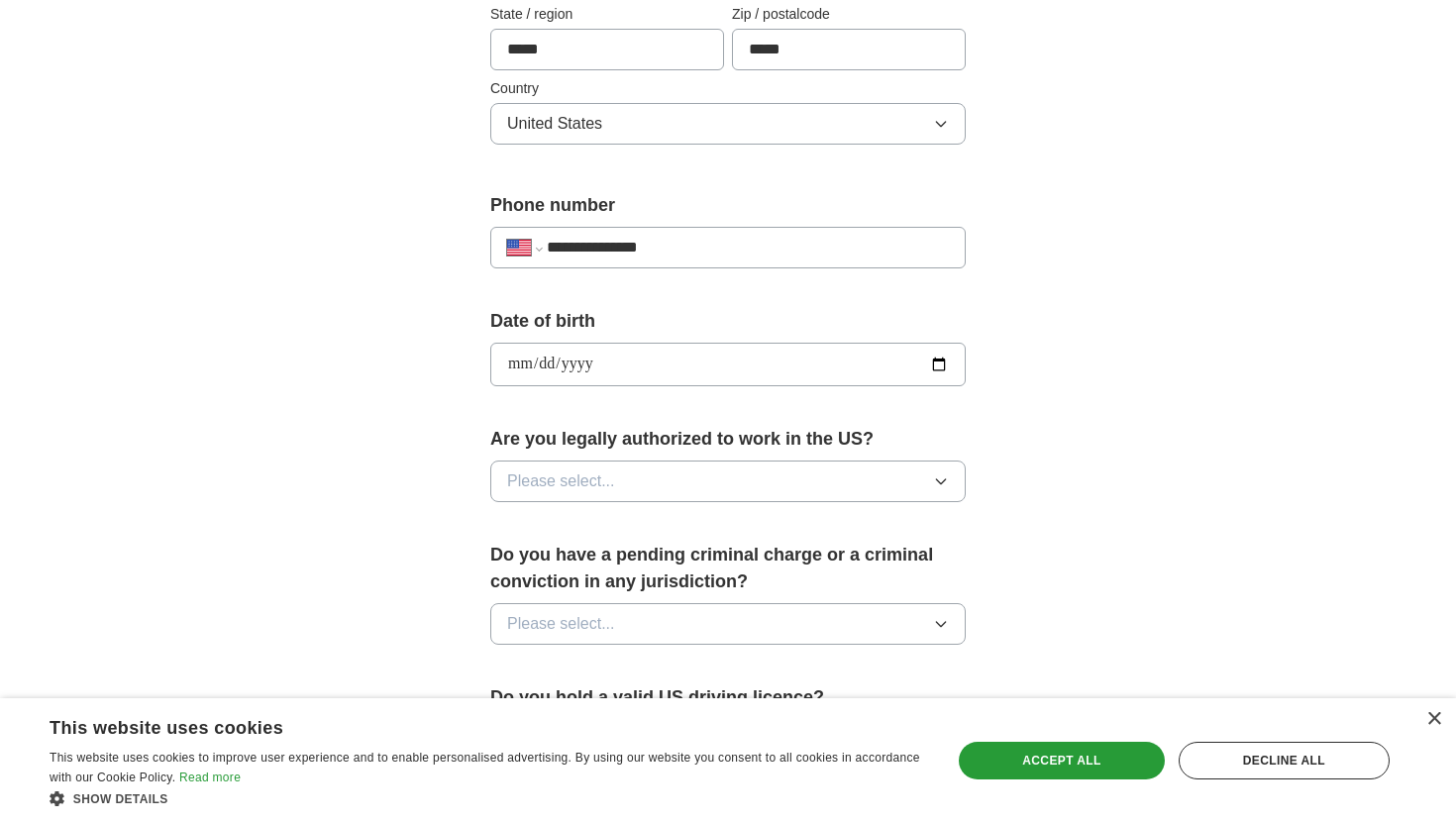 type on "**********" 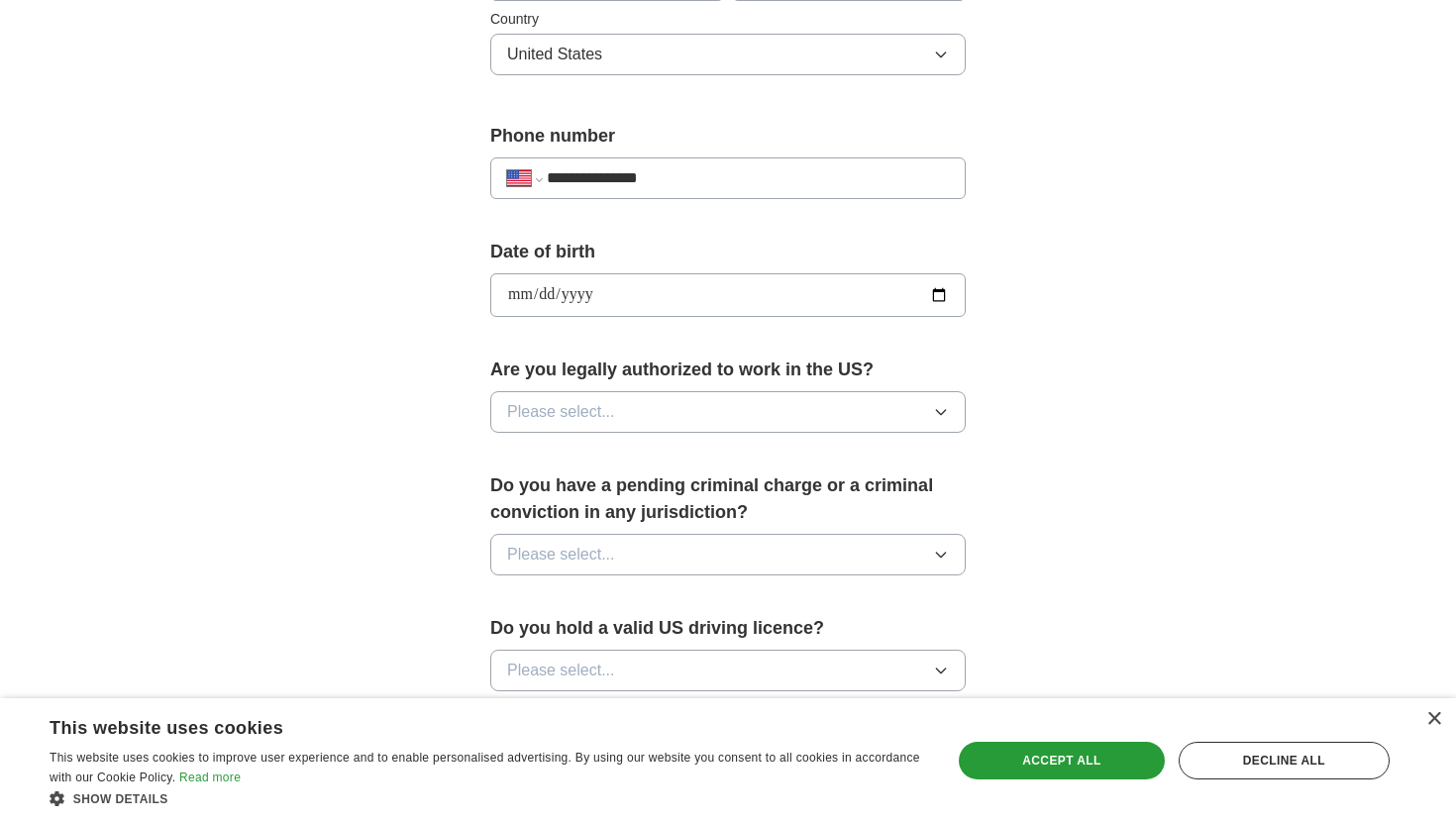 click on "Please select..." at bounding box center (728, 412) 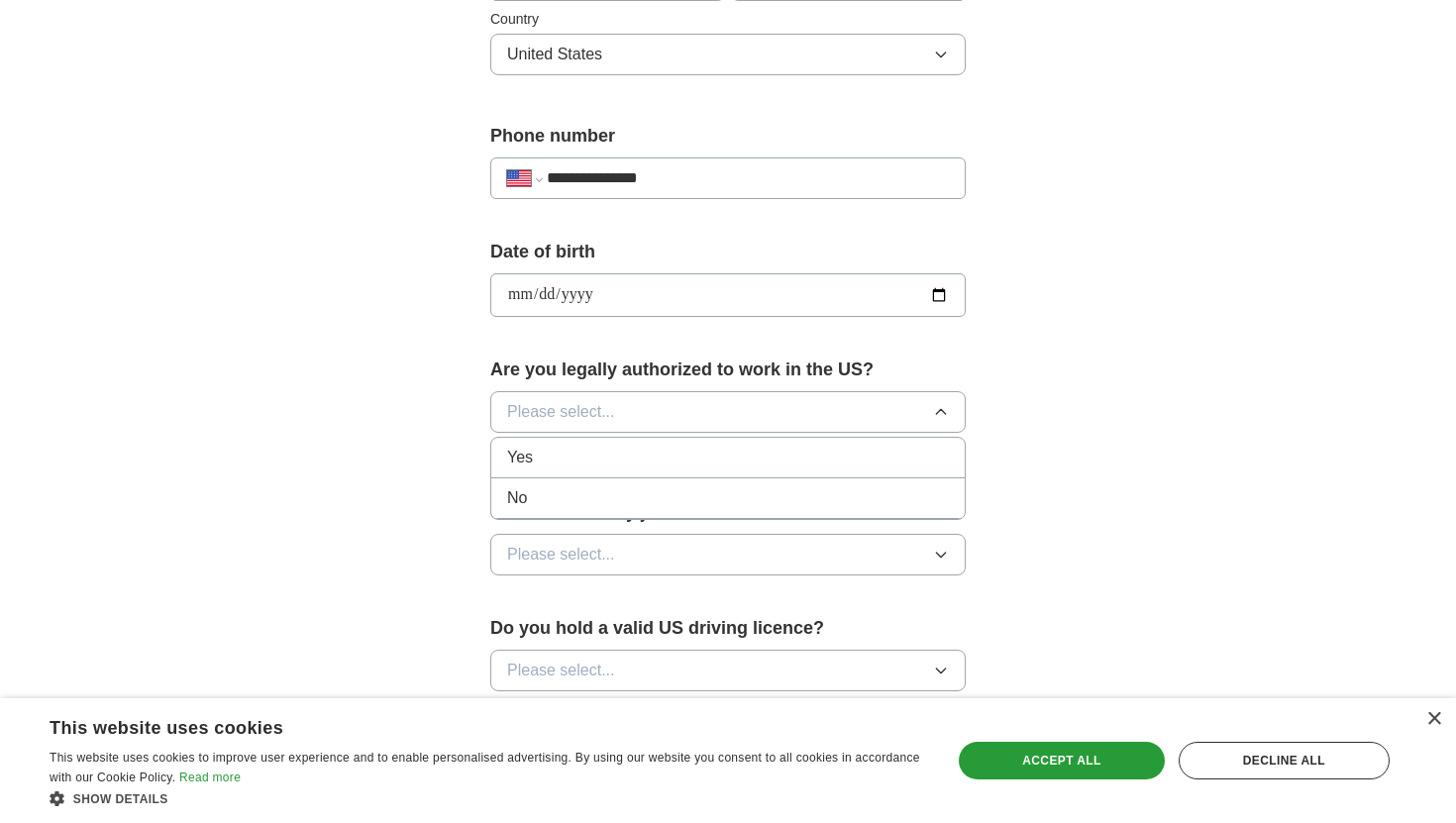 click on "Yes" at bounding box center [728, 458] 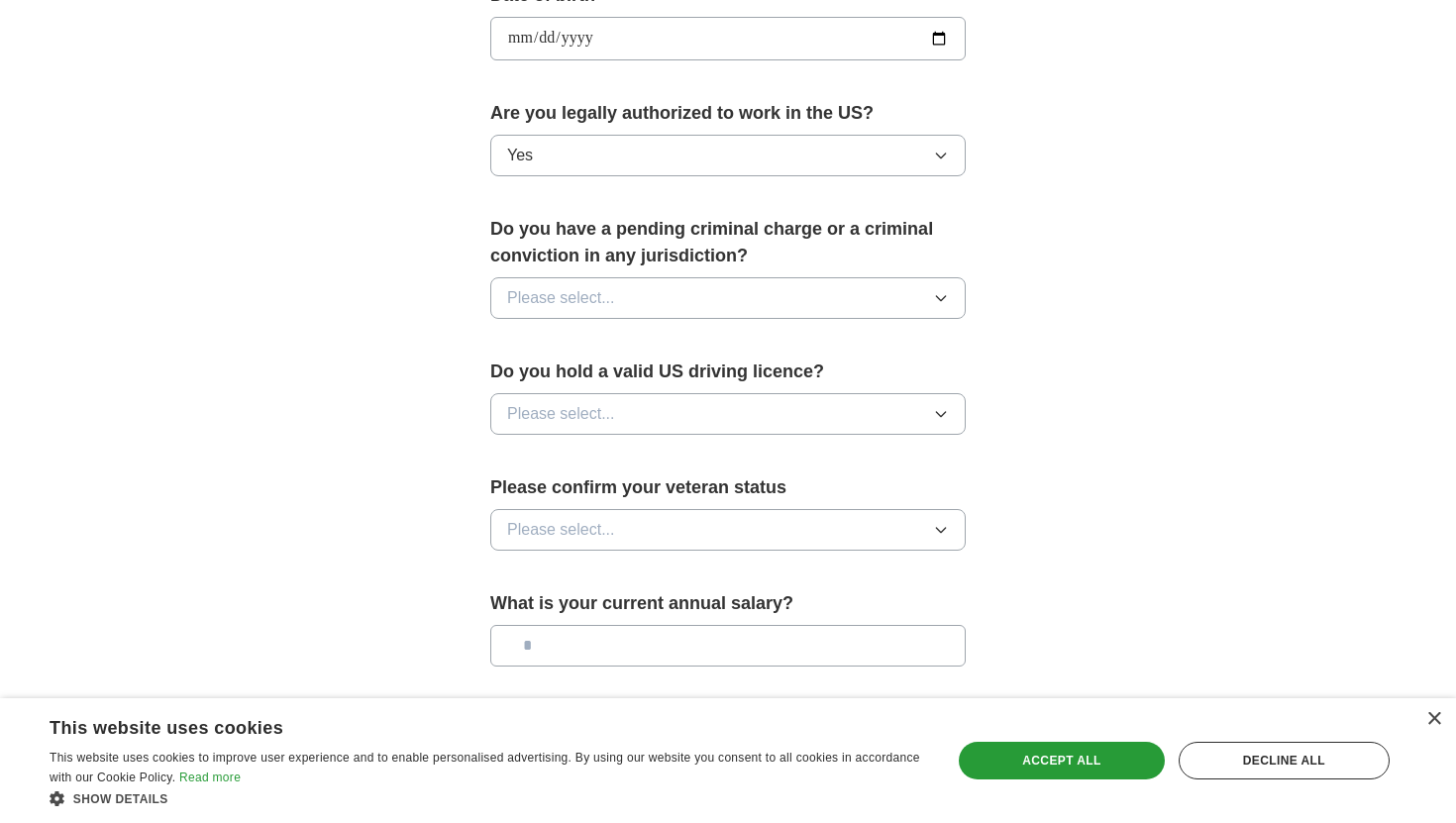scroll, scrollTop: 965, scrollLeft: 0, axis: vertical 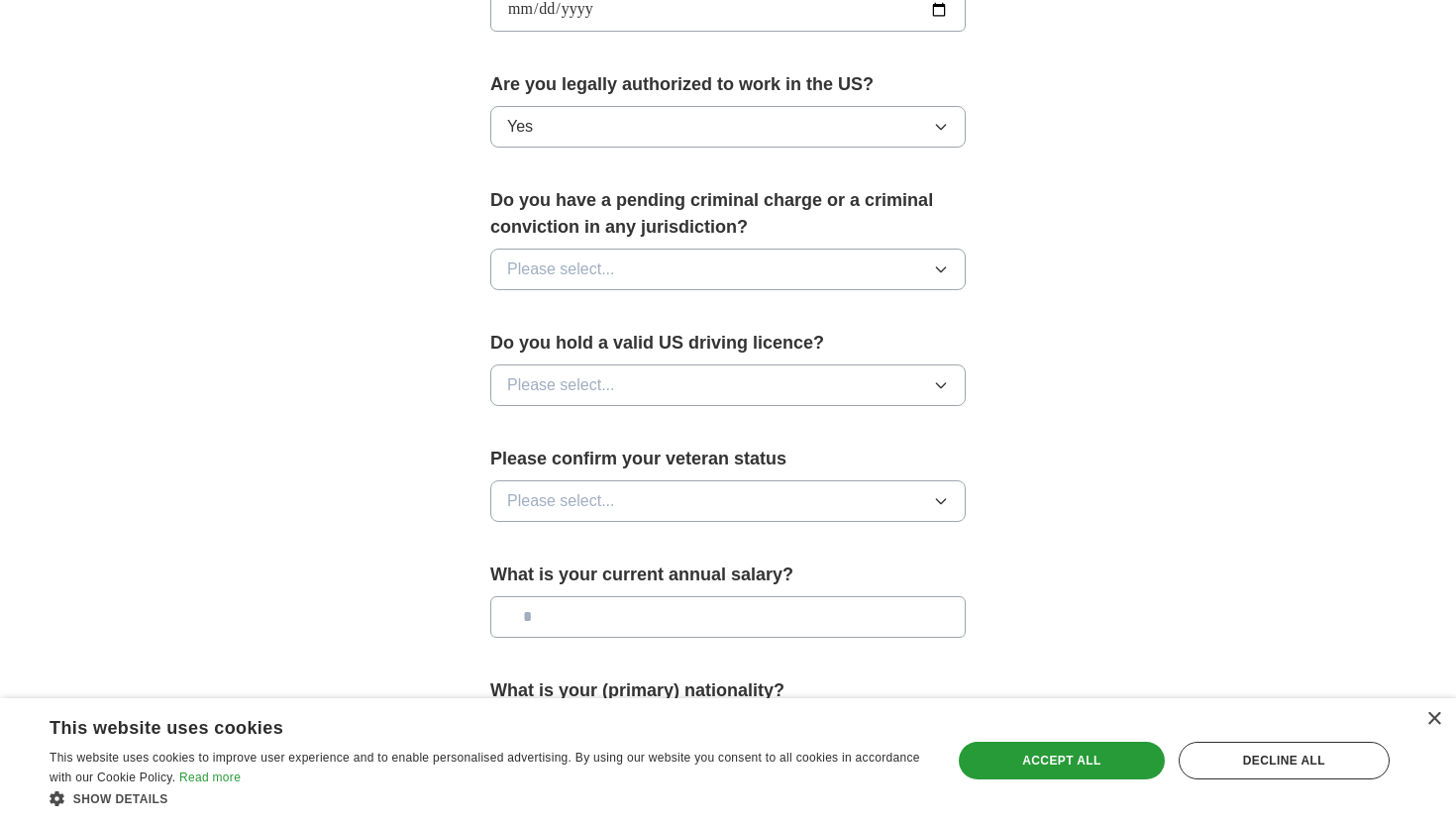click on "Please select..." at bounding box center [728, 269] 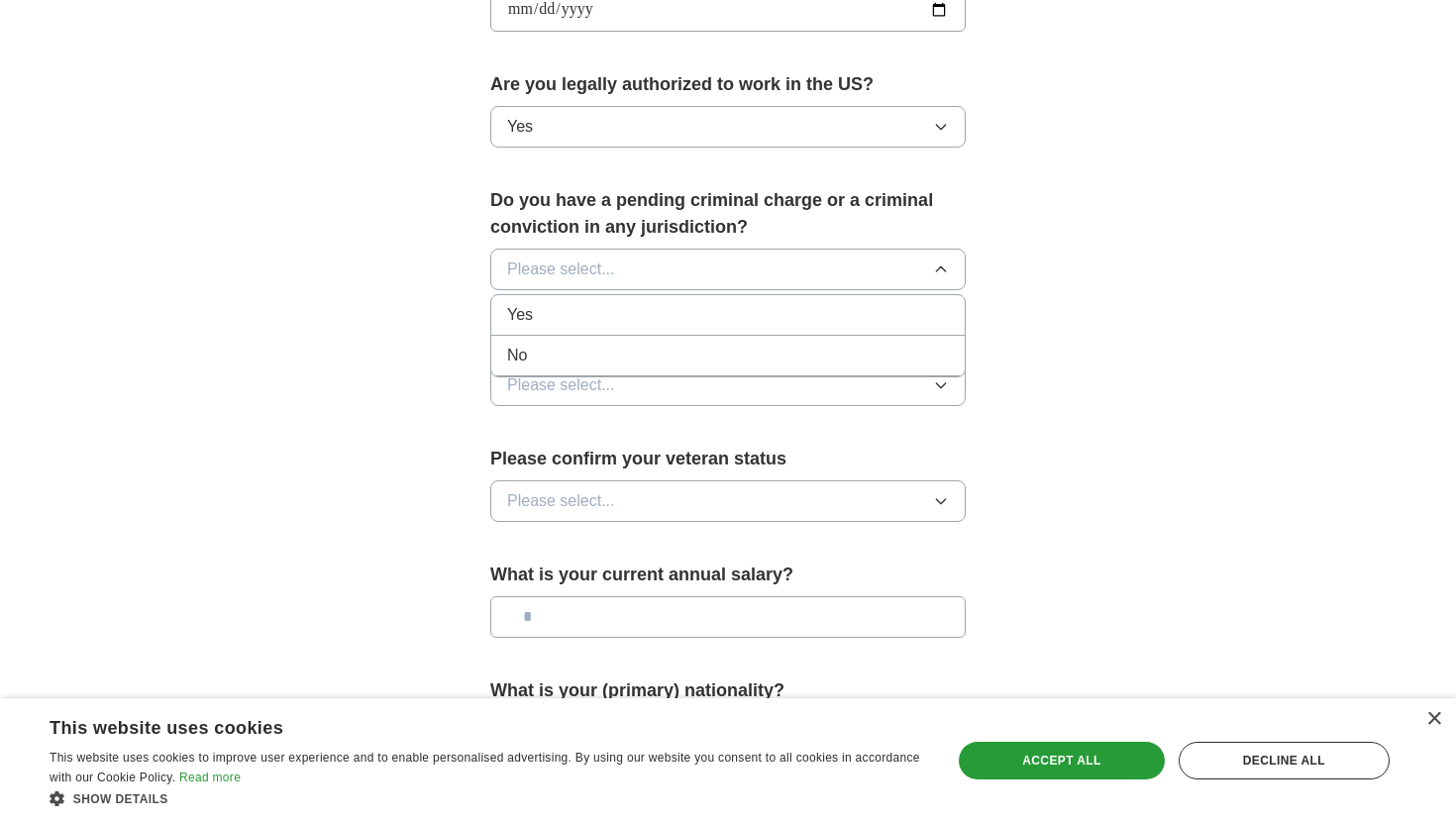 click on "No" at bounding box center [728, 356] 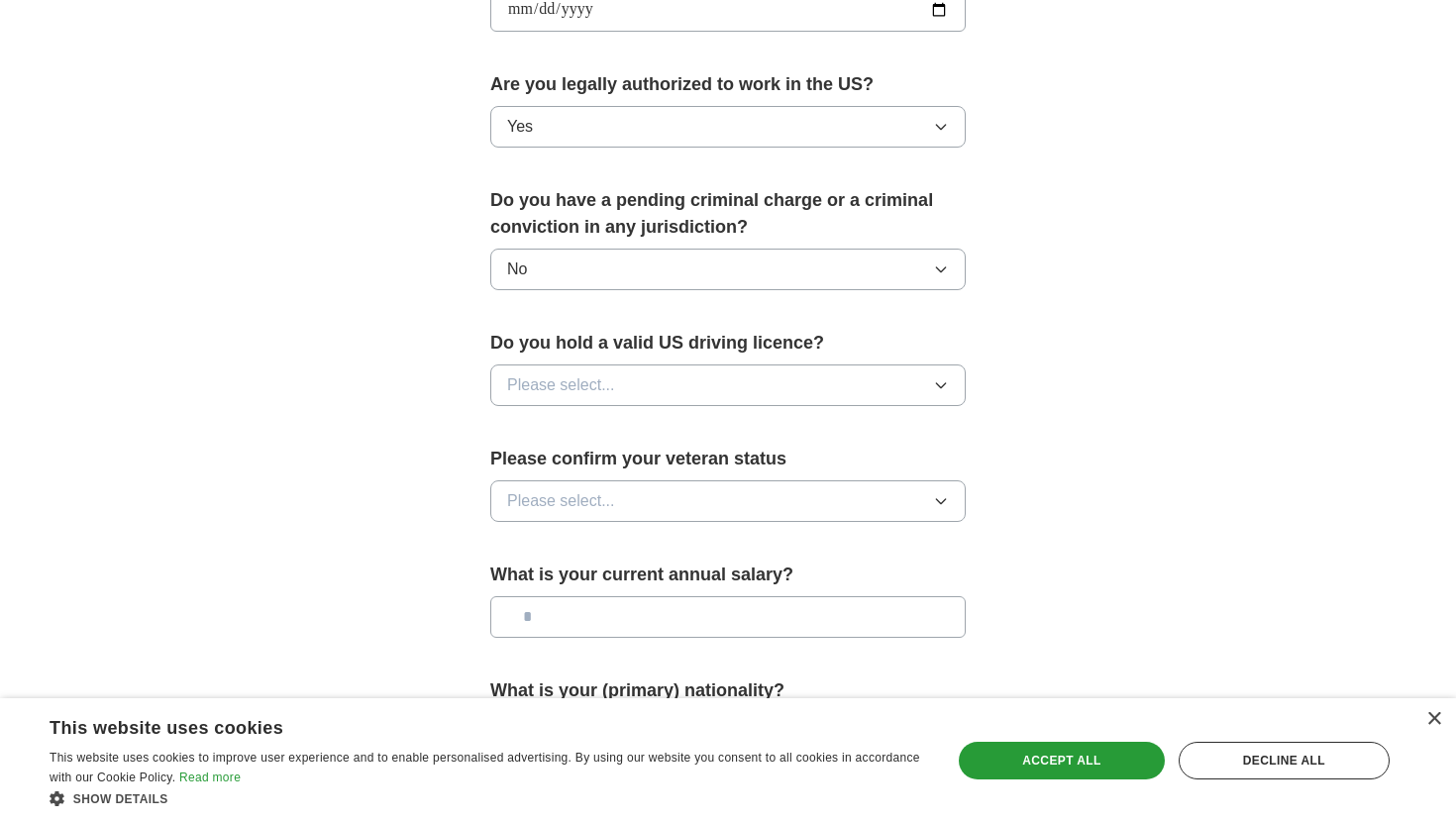 click on "Please select..." at bounding box center (728, 385) 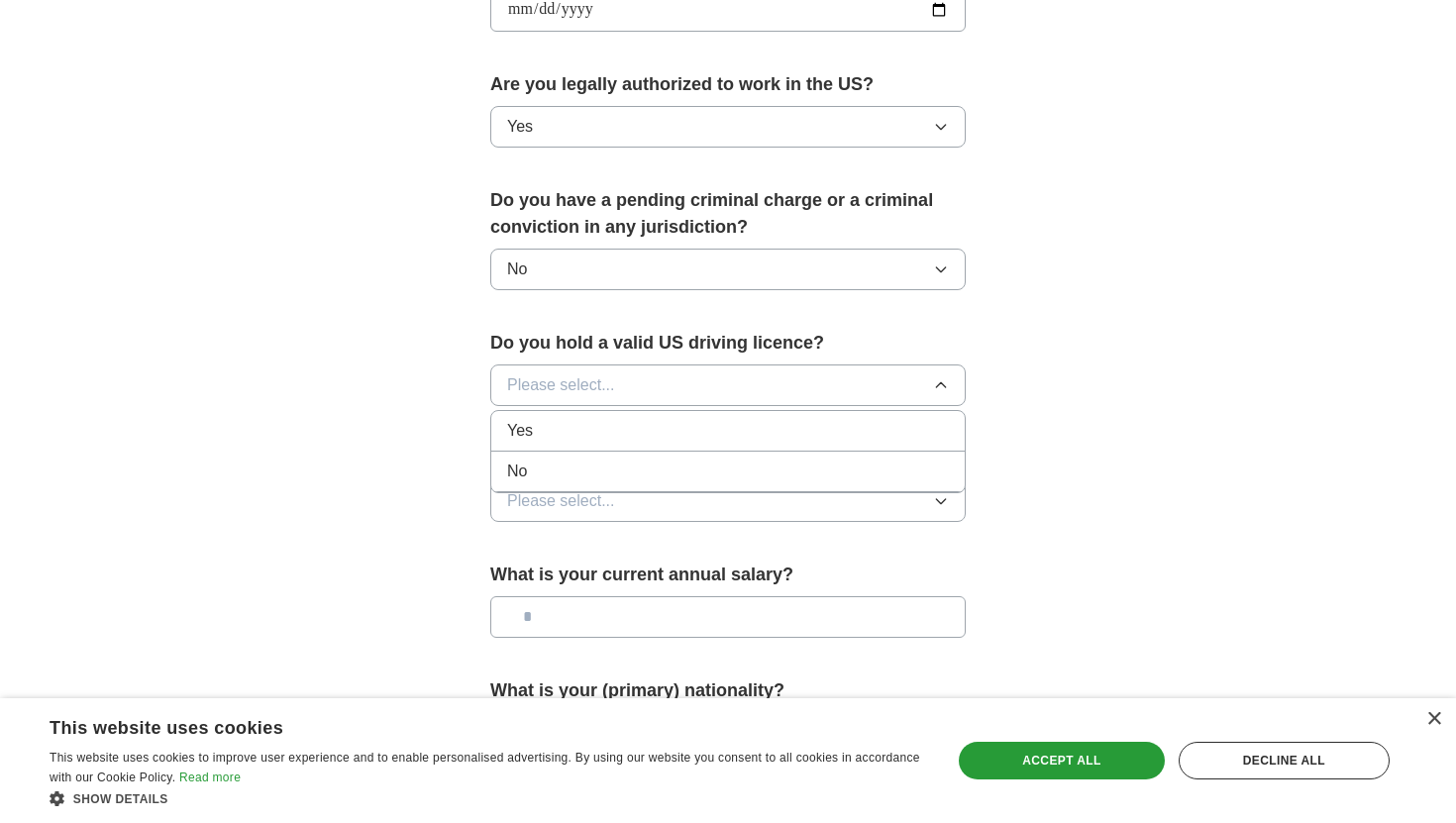 click on "No" at bounding box center [728, 471] 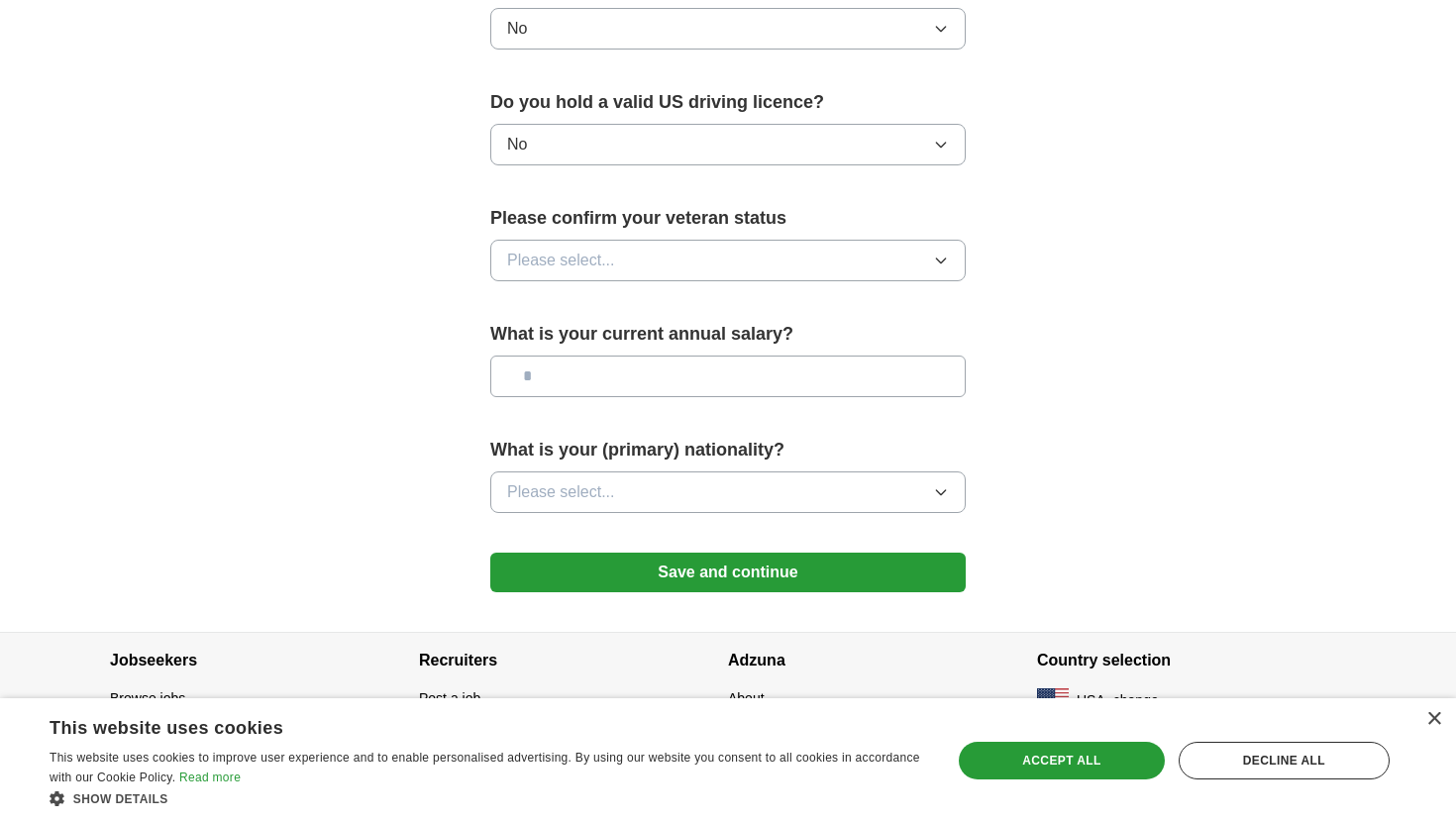 scroll, scrollTop: 1214, scrollLeft: 0, axis: vertical 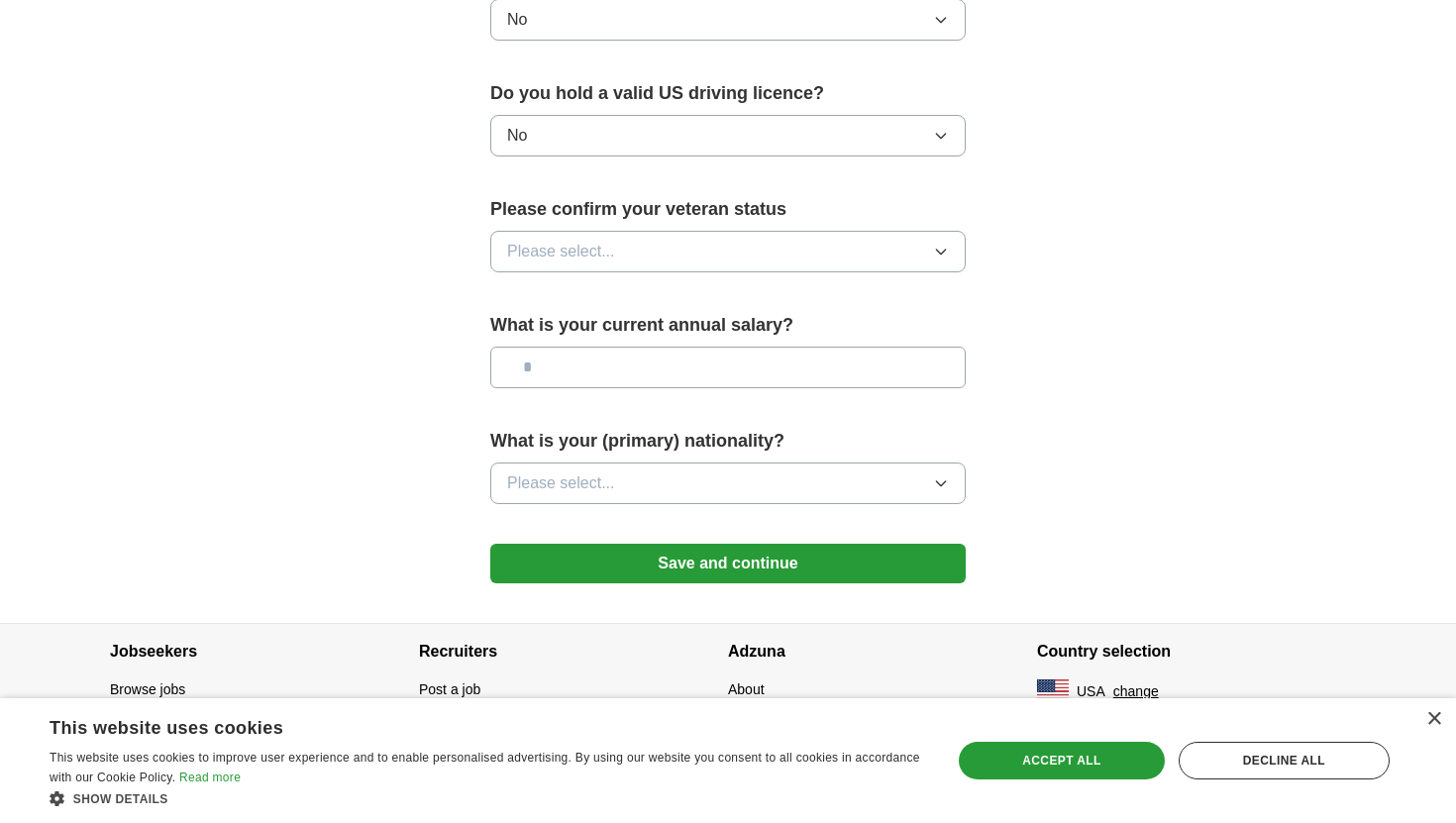 click on "Please select..." at bounding box center (728, 252) 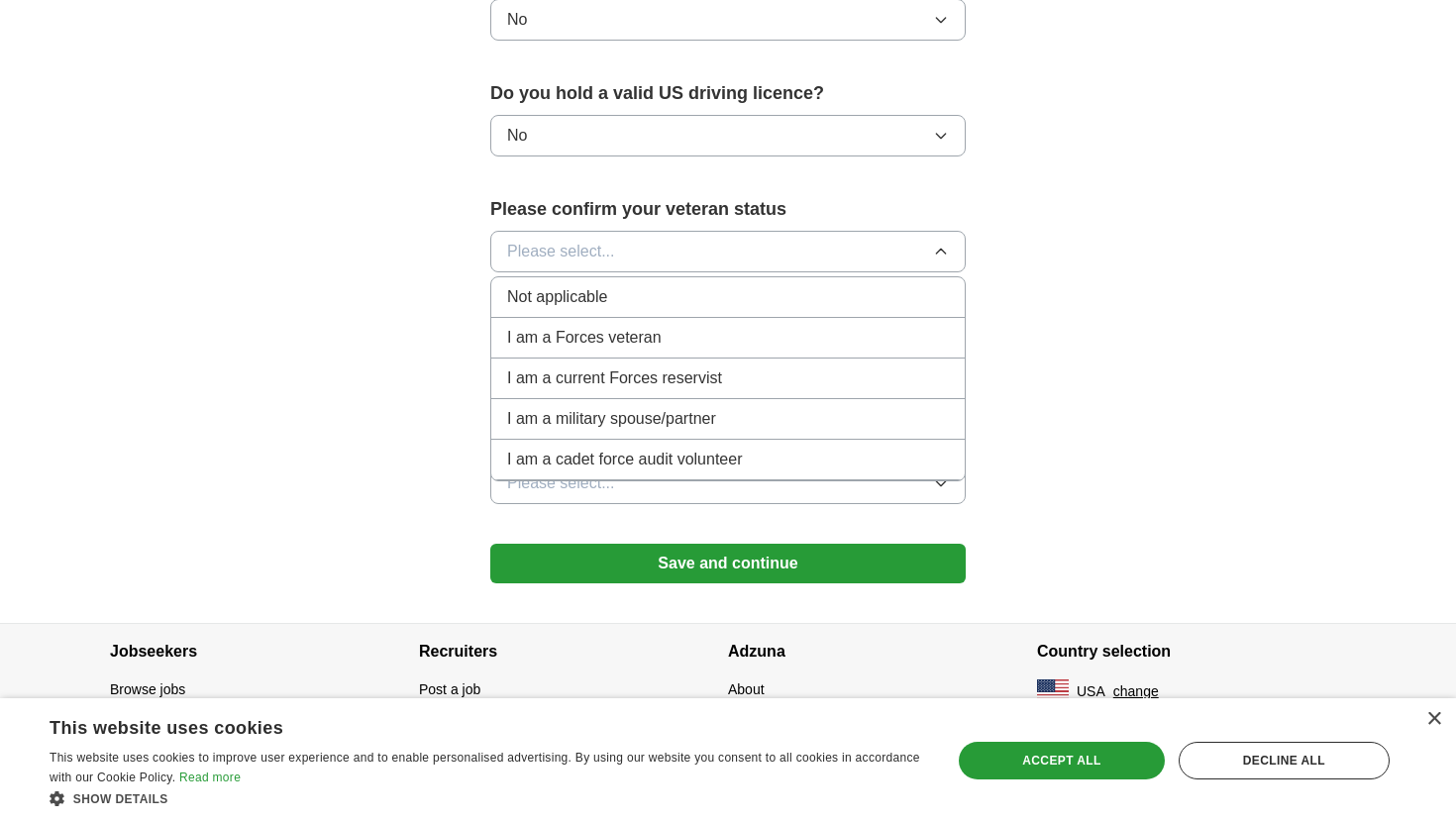 click on "Not applicable" at bounding box center (728, 297) 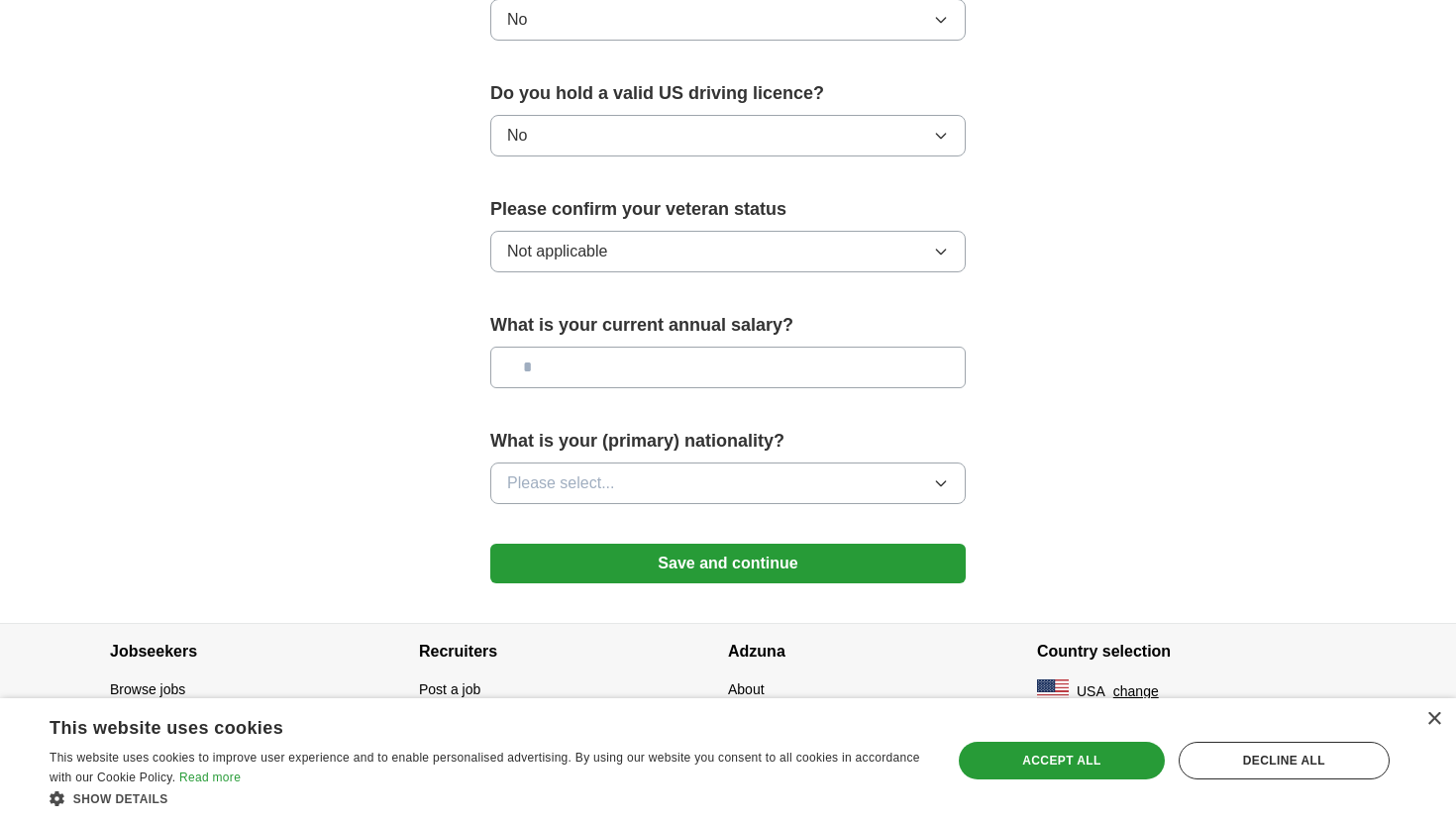 click at bounding box center [728, 367] 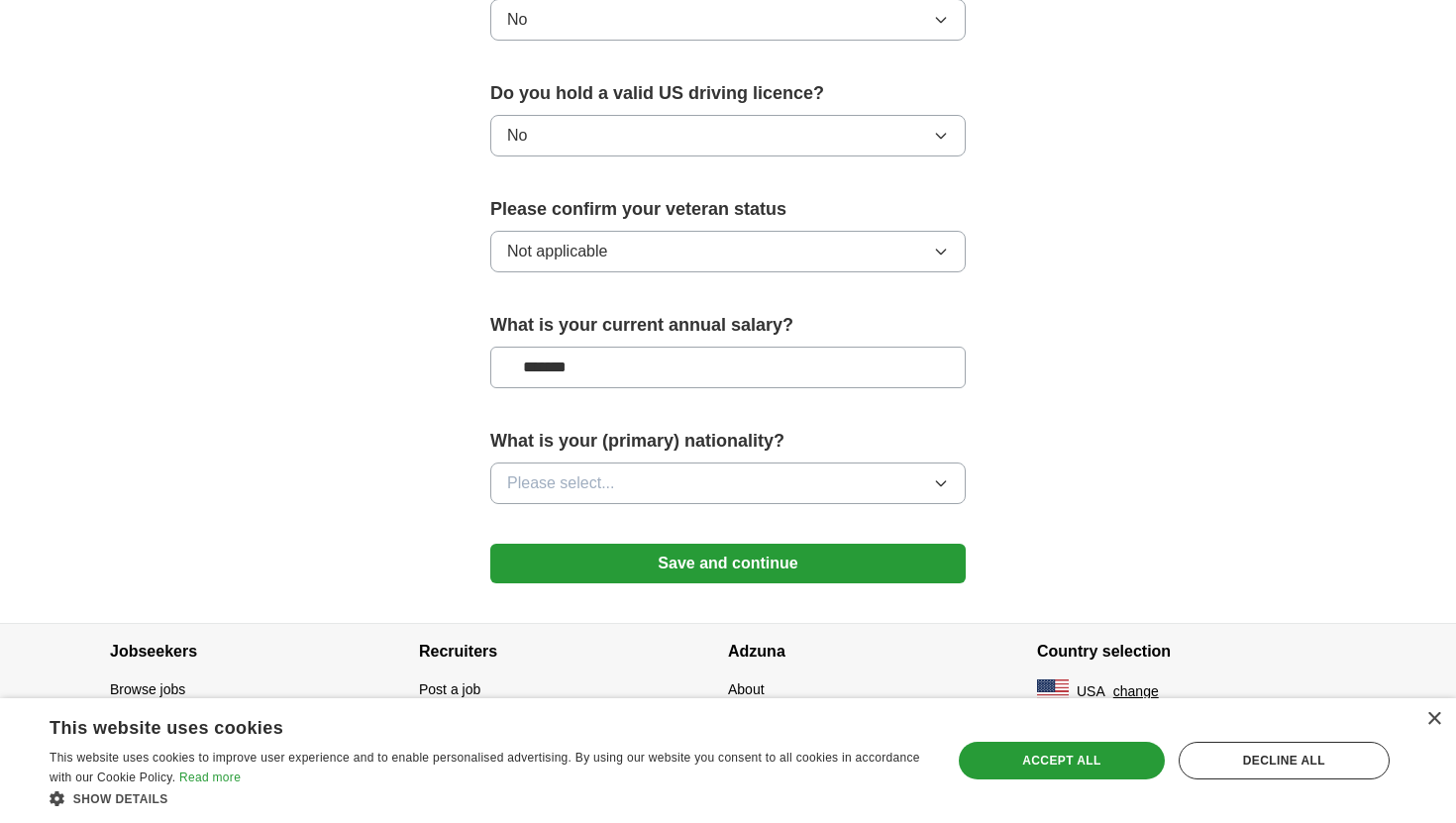 type on "*******" 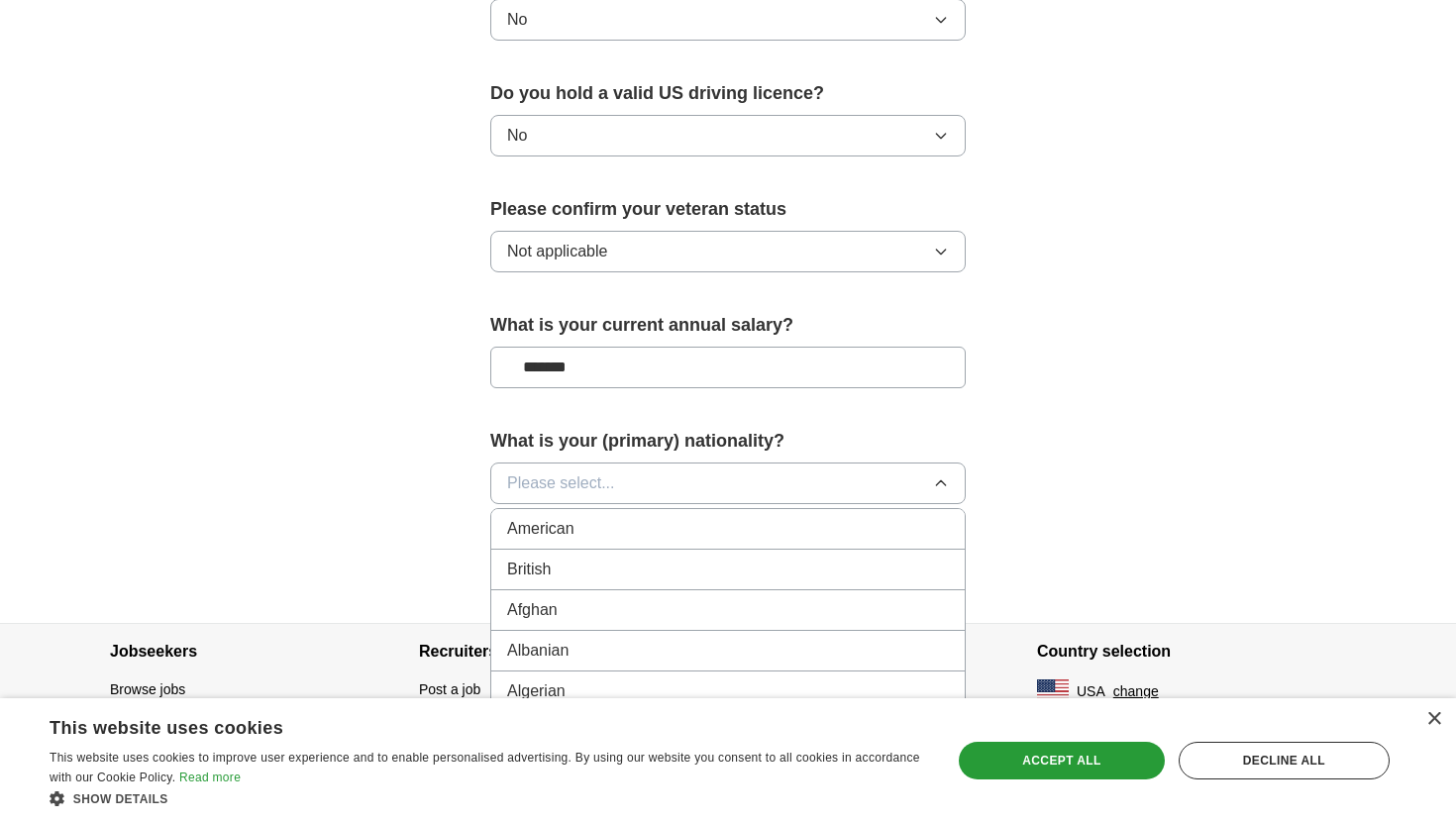 type 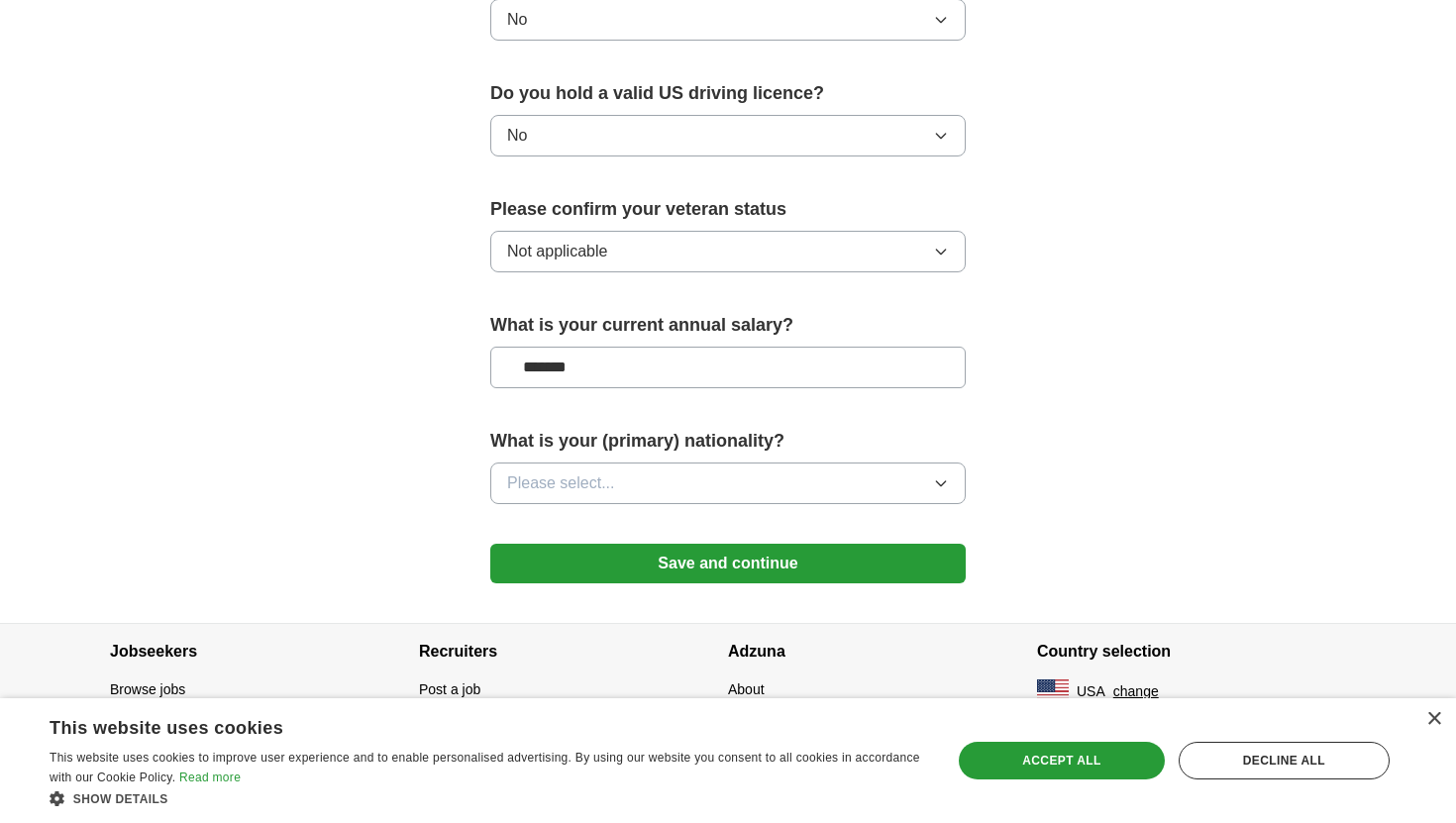 click on "Please select..." at bounding box center [728, 483] 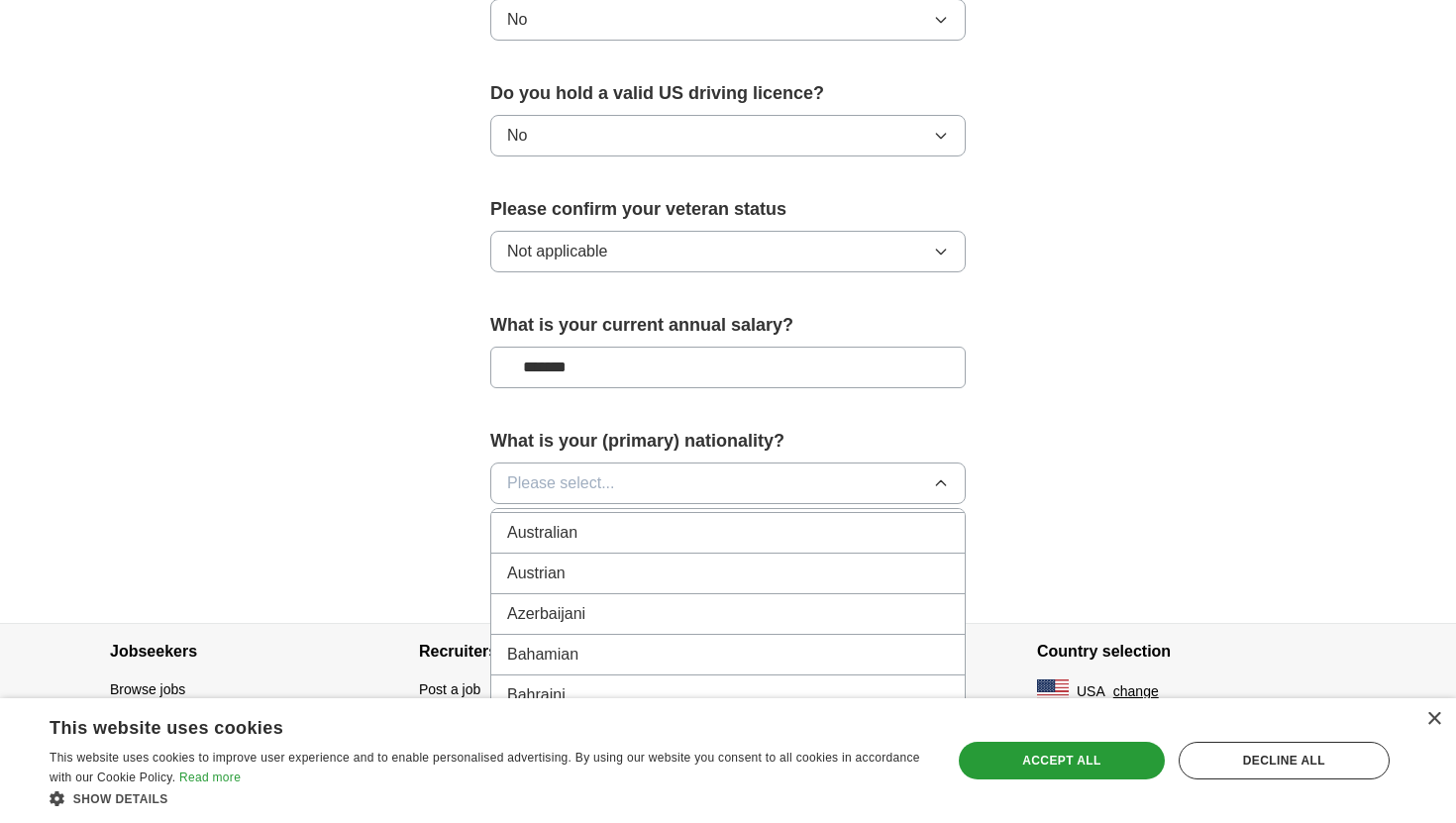 scroll, scrollTop: 420, scrollLeft: 0, axis: vertical 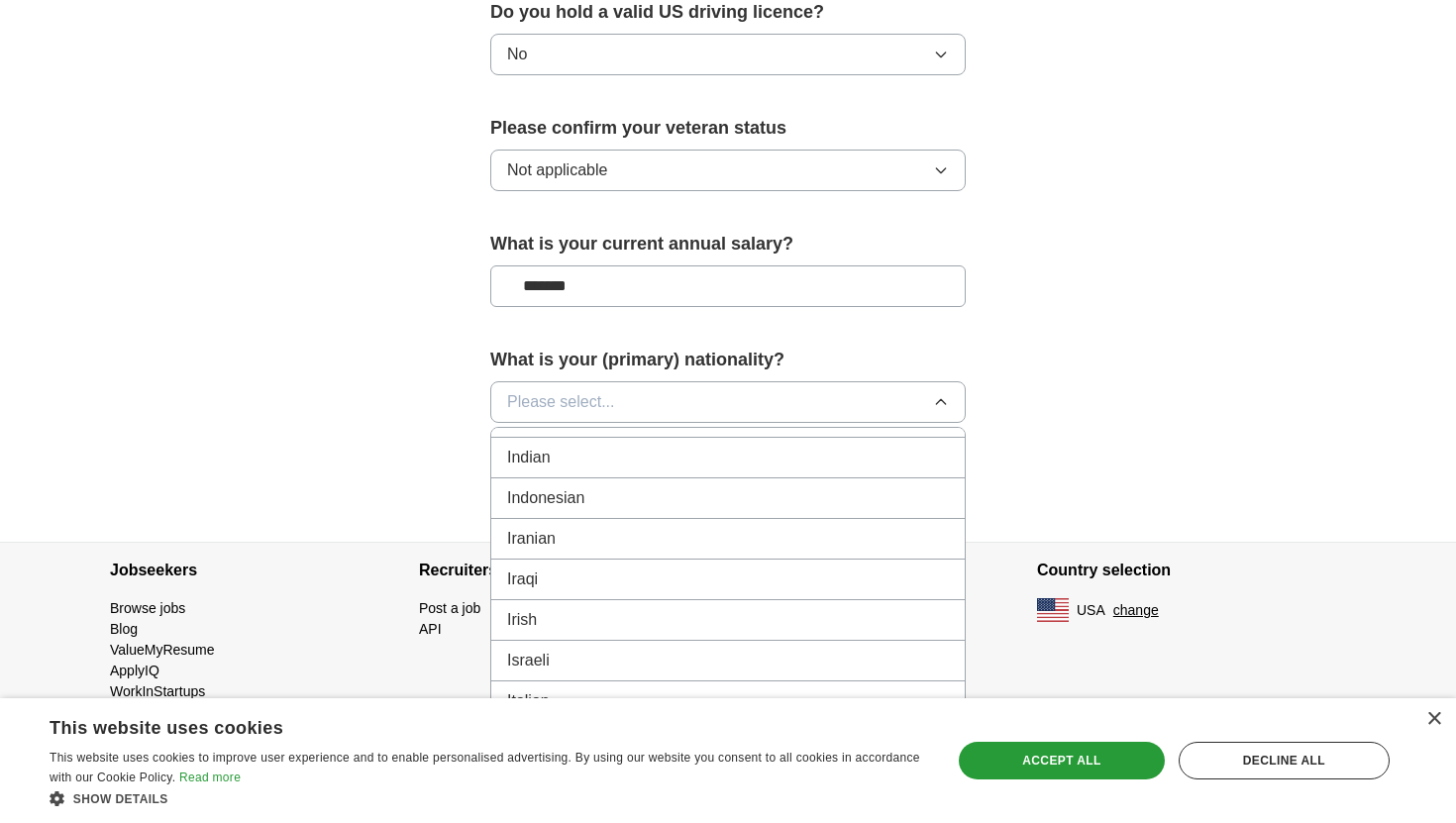 click on "Indian" at bounding box center [728, 458] 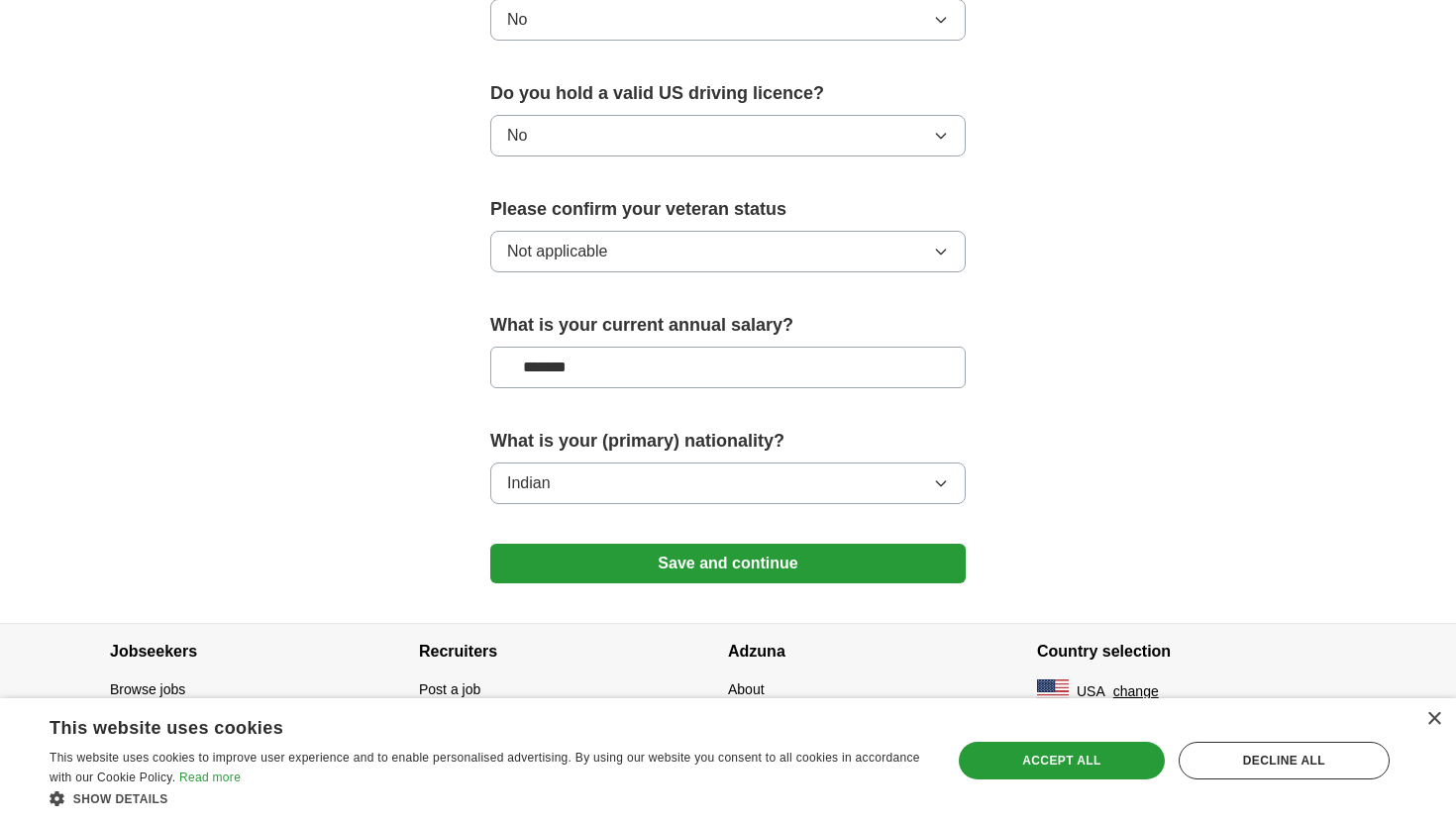 click on "Save and continue" at bounding box center (728, 564) 